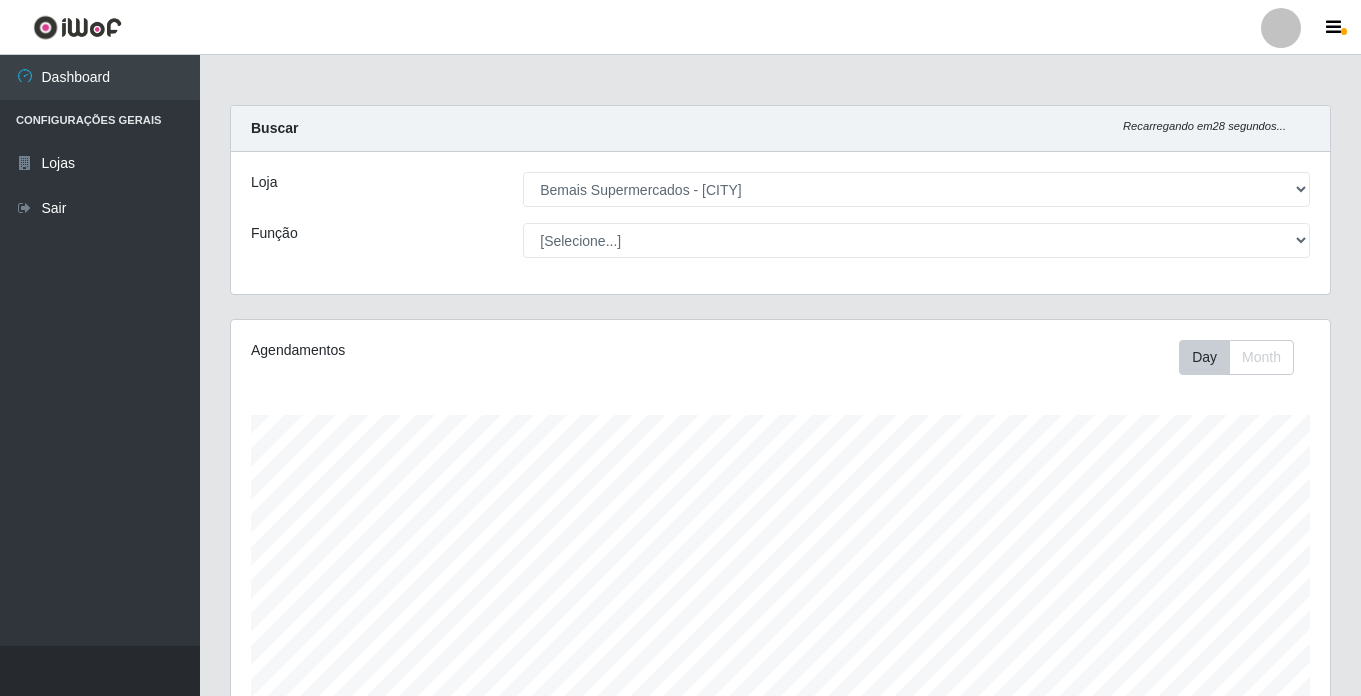 select on "250" 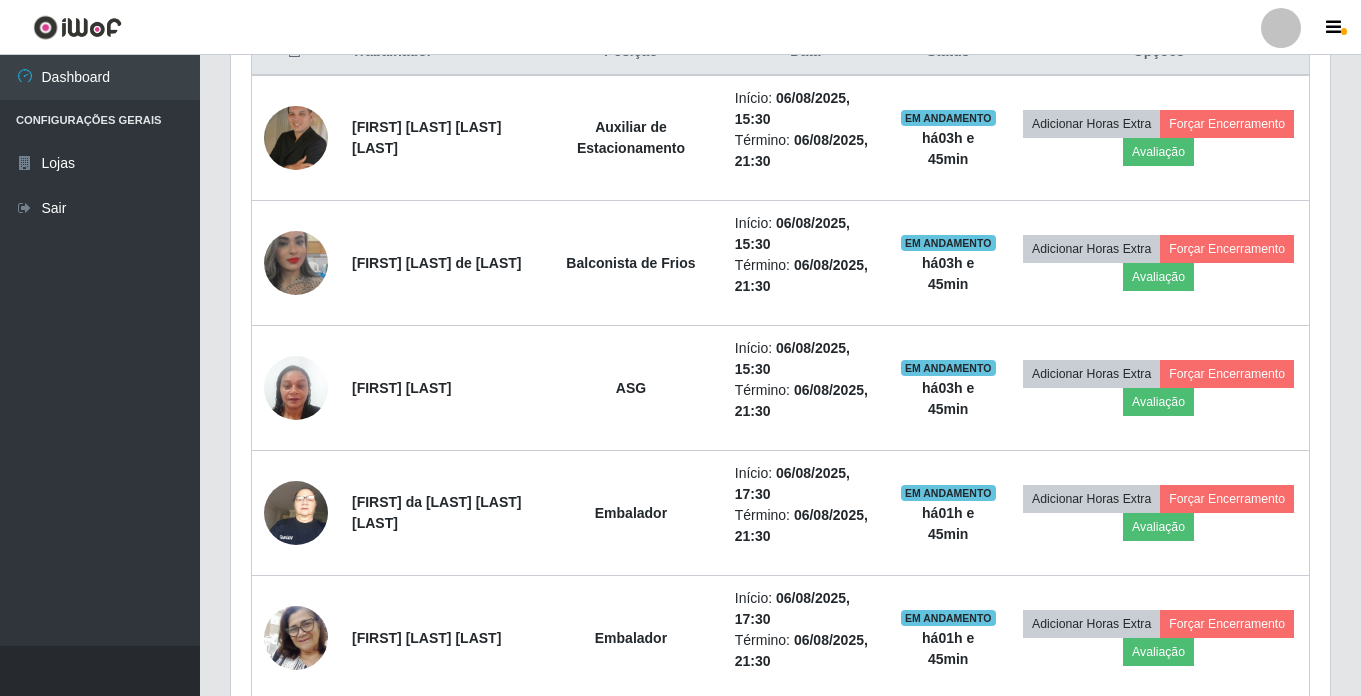 scroll, scrollTop: 999585, scrollLeft: 998901, axis: both 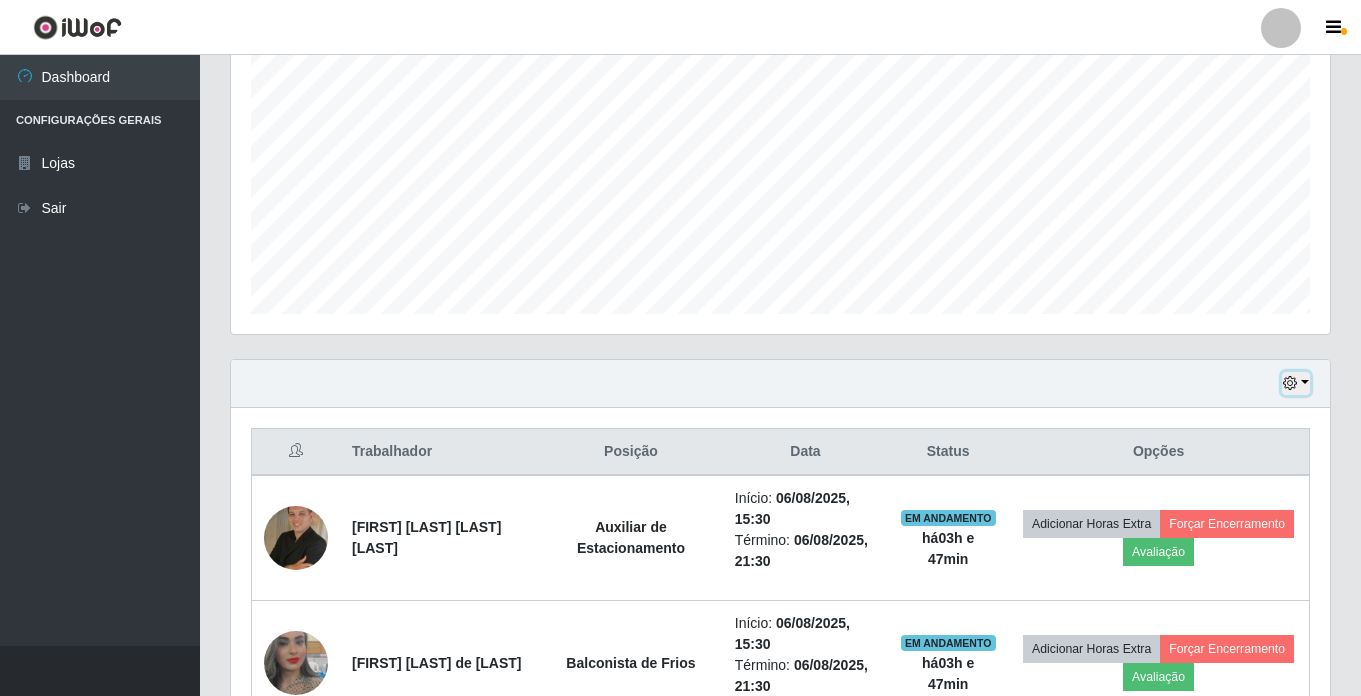 click at bounding box center [1290, 383] 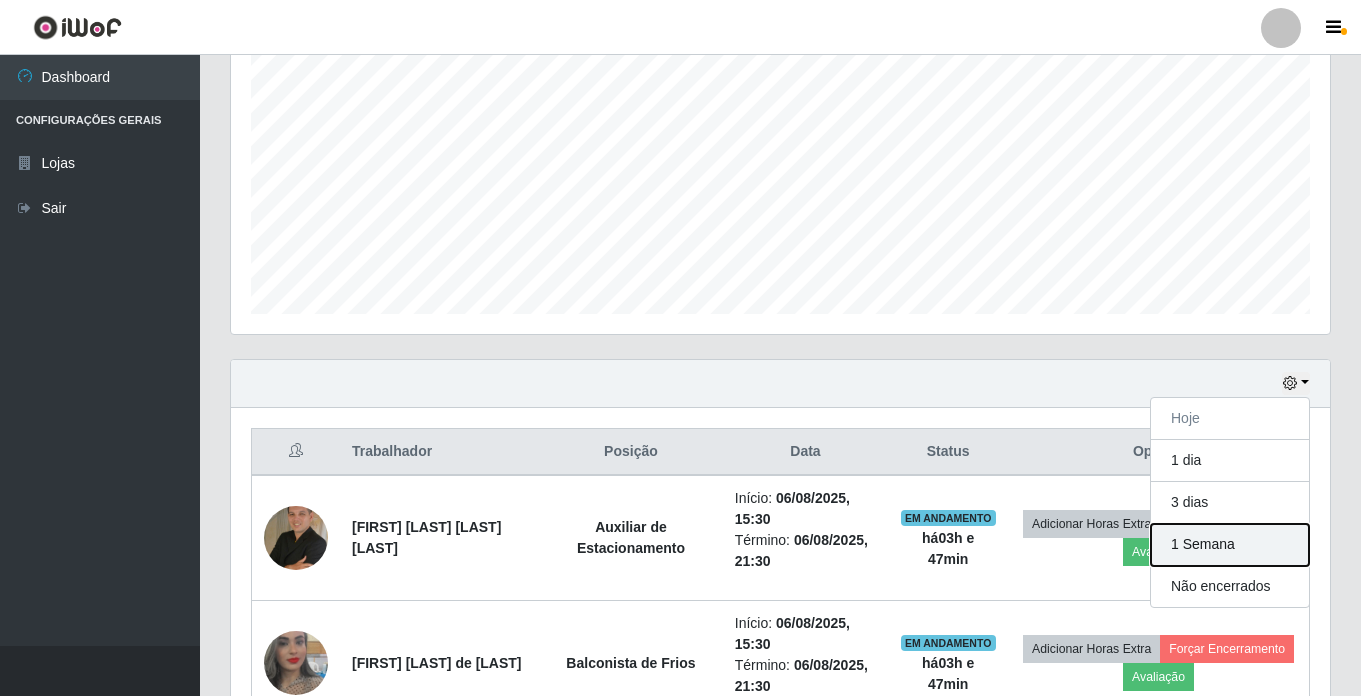 click on "1 Semana" at bounding box center [1230, 545] 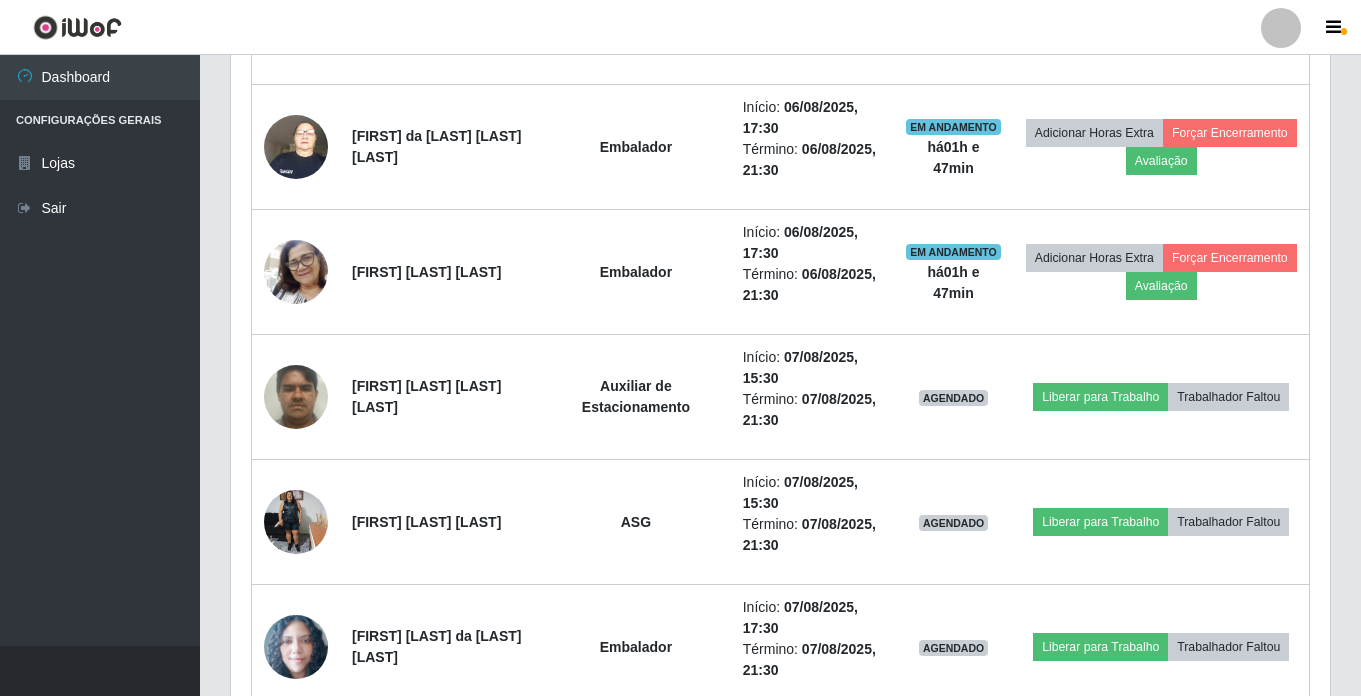 scroll, scrollTop: 1201, scrollLeft: 0, axis: vertical 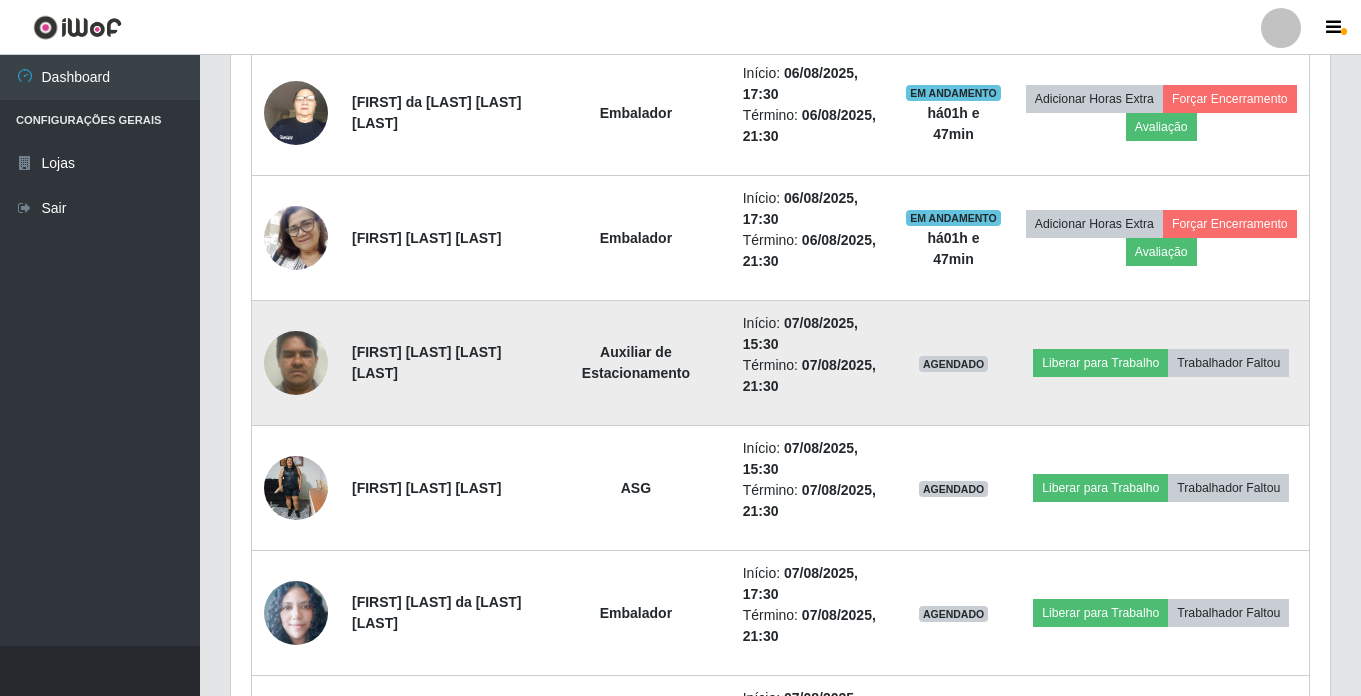click at bounding box center (296, 362) 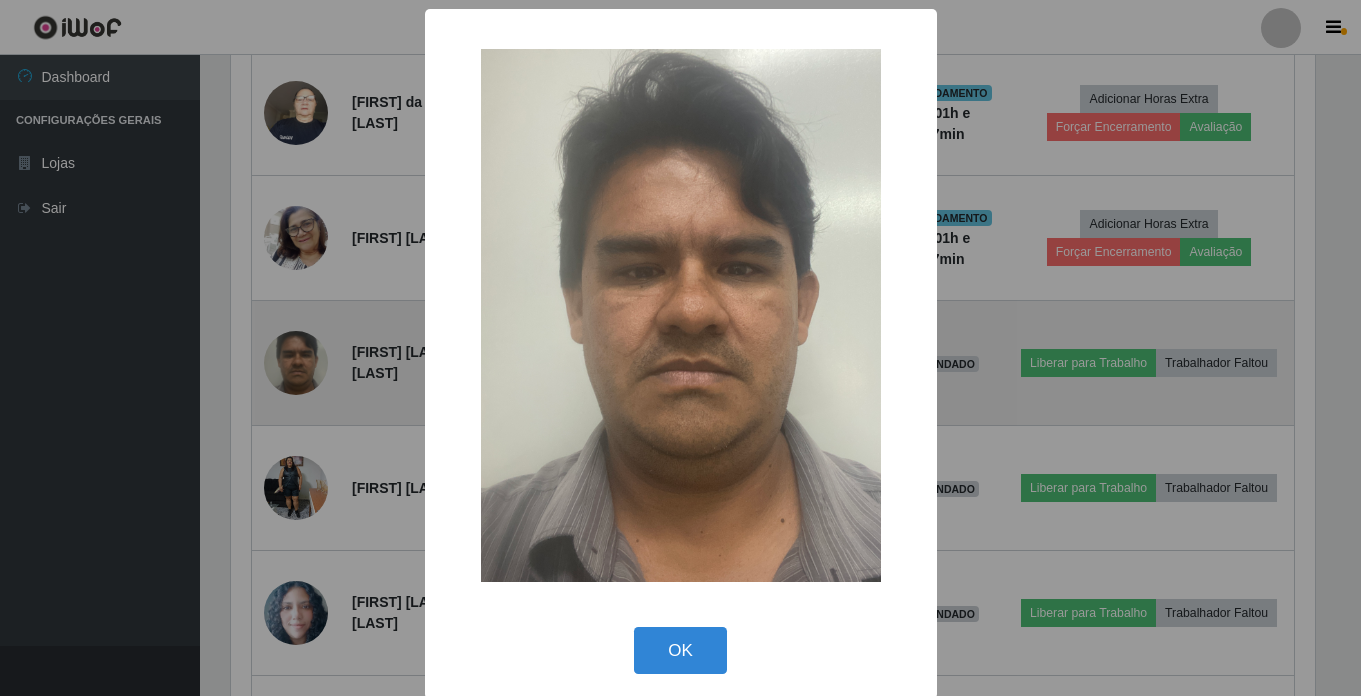 scroll, scrollTop: 999585, scrollLeft: 998911, axis: both 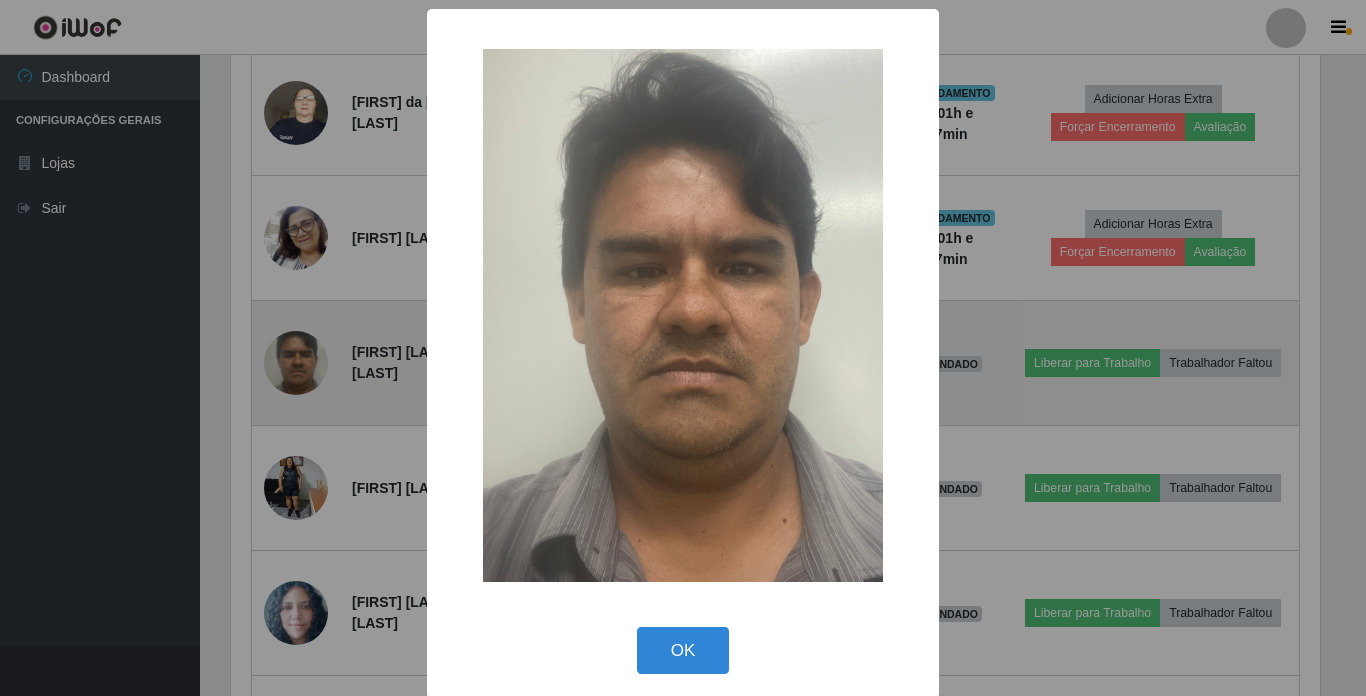 click on "× OK Cancel" at bounding box center [683, 348] 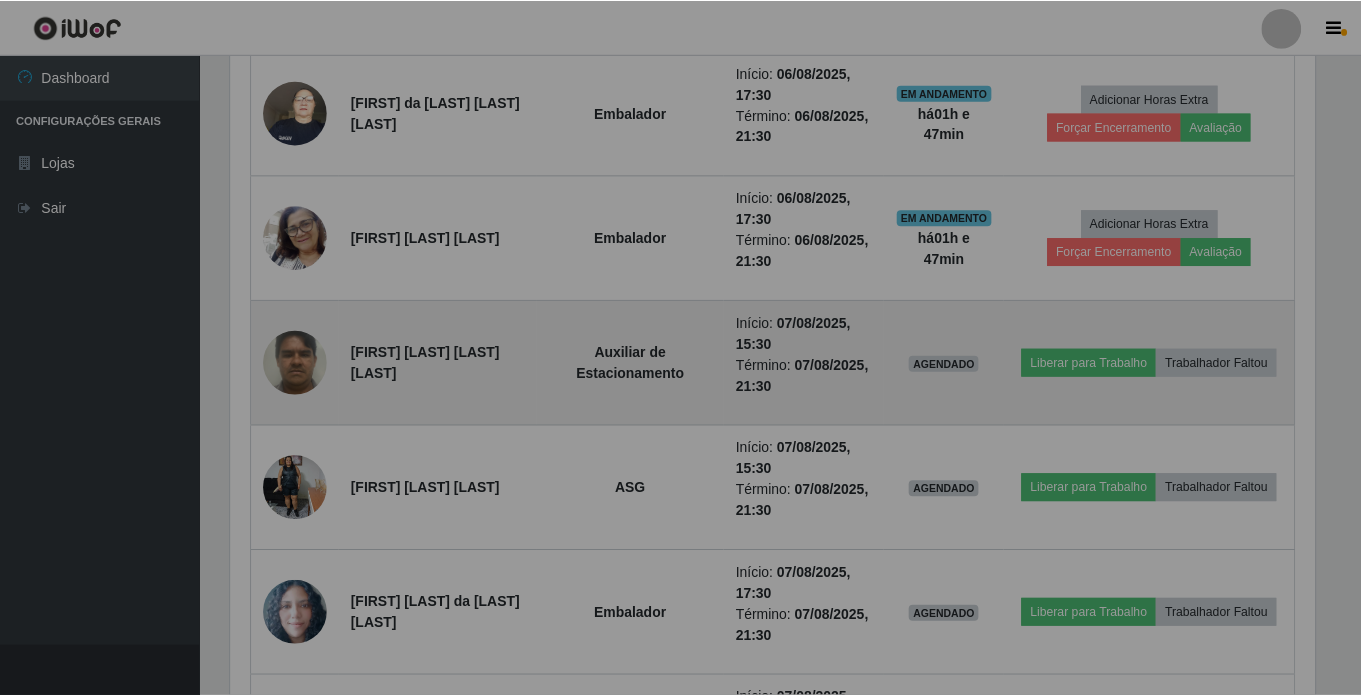 scroll, scrollTop: 999585, scrollLeft: 998901, axis: both 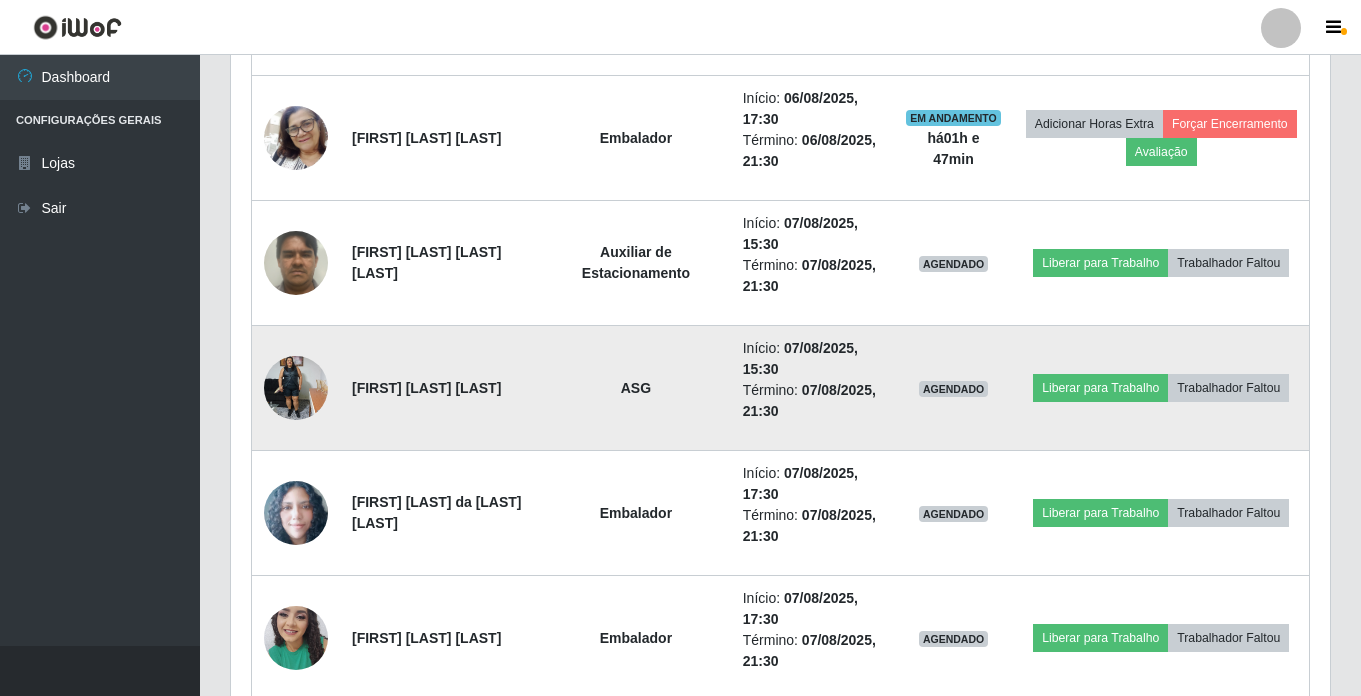 click at bounding box center (296, 387) 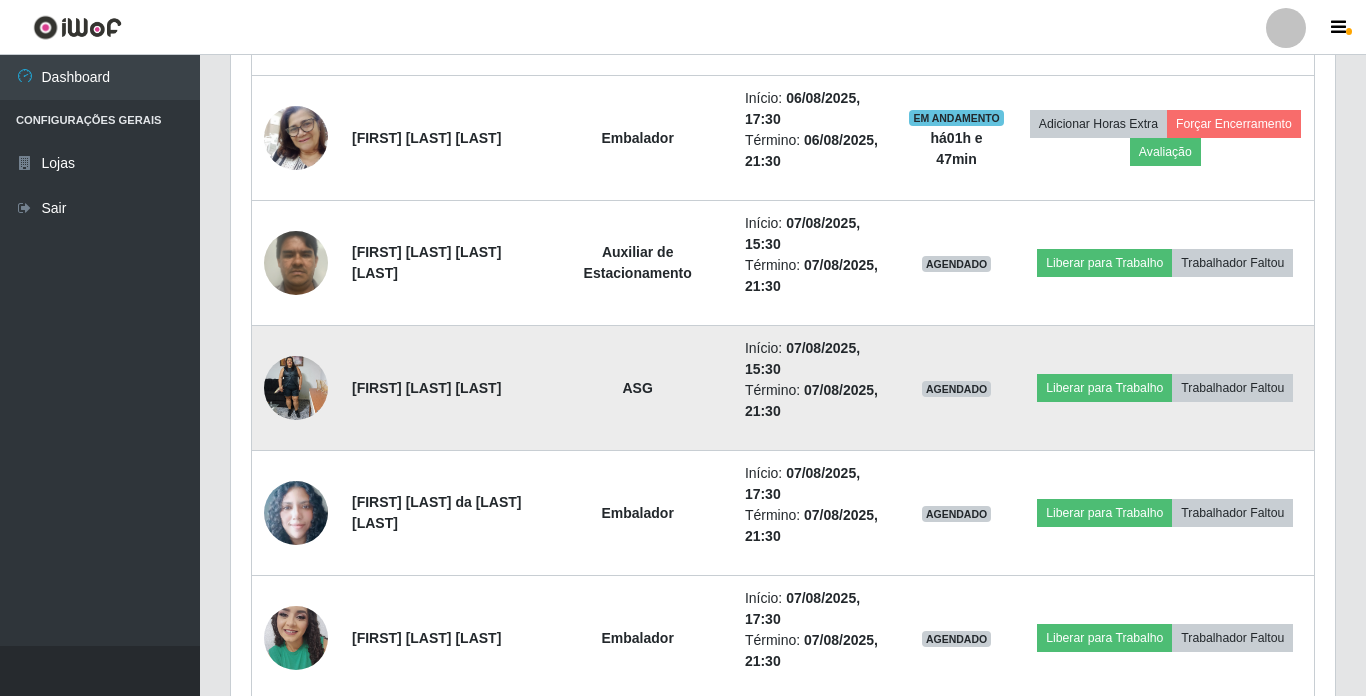 scroll, scrollTop: 999585, scrollLeft: 998911, axis: both 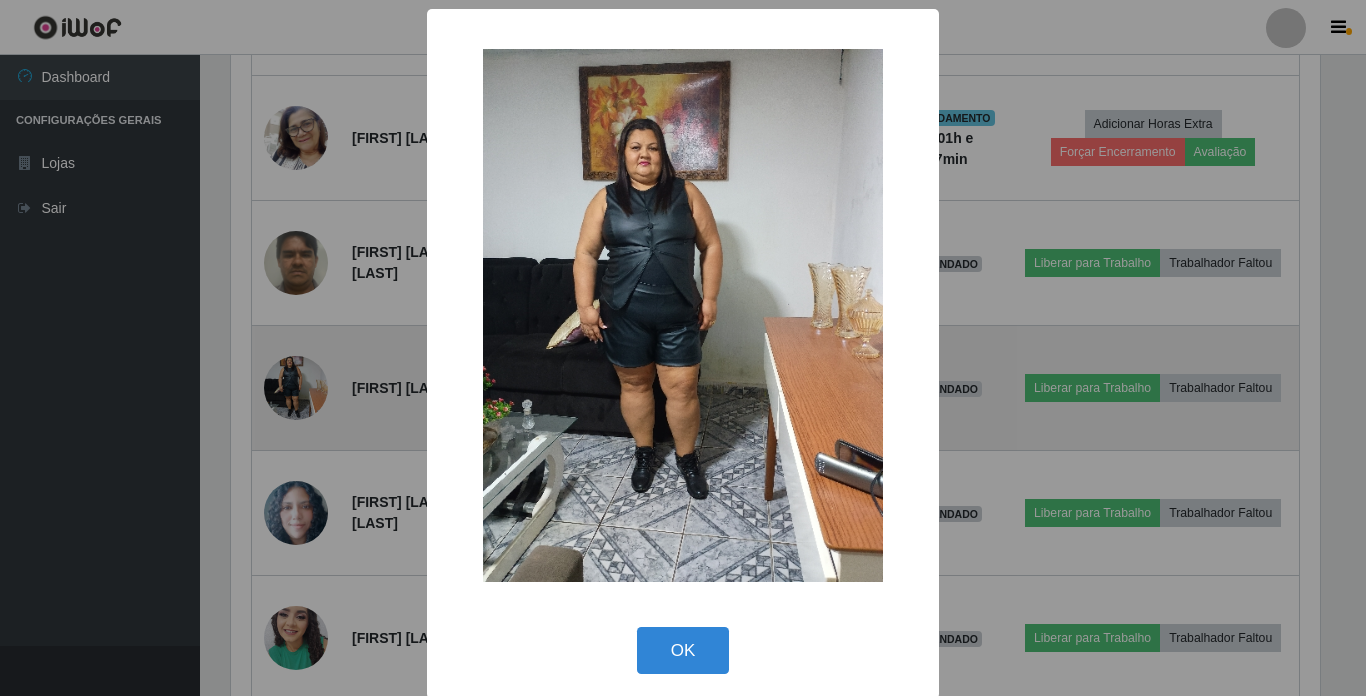 click on "× OK Cancel" at bounding box center [683, 348] 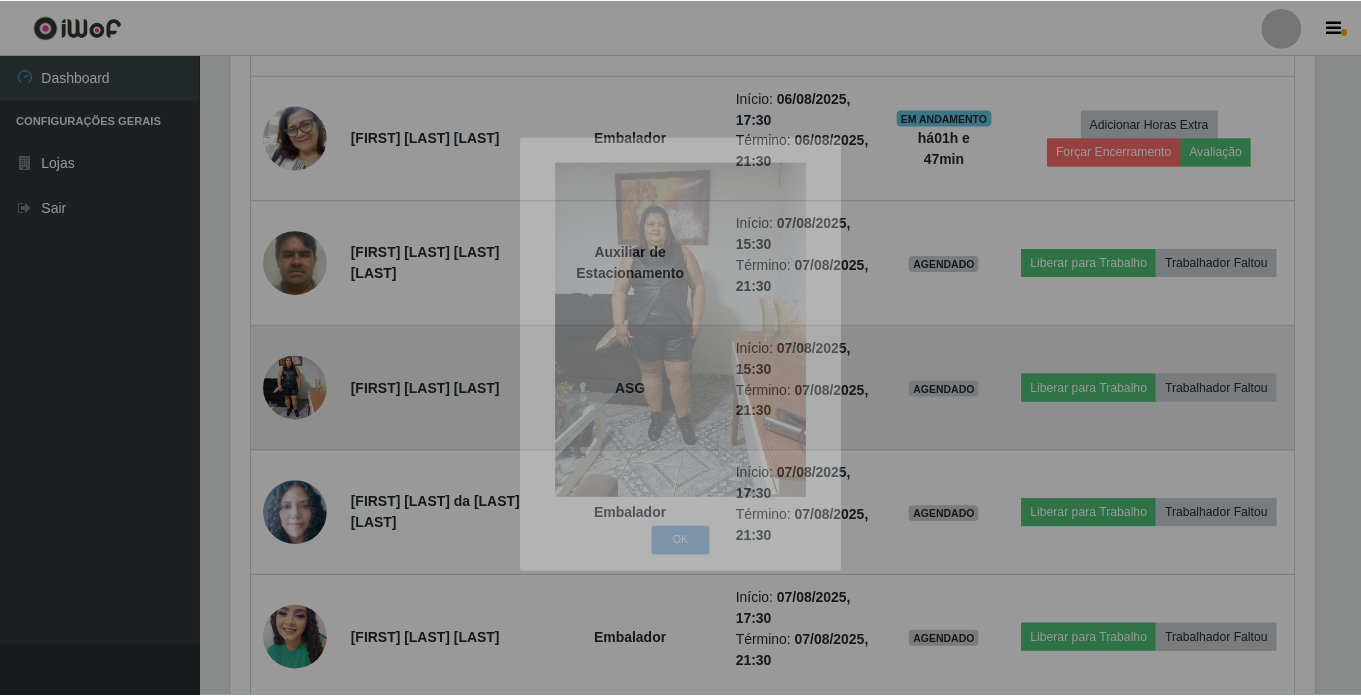 scroll, scrollTop: 999585, scrollLeft: 998901, axis: both 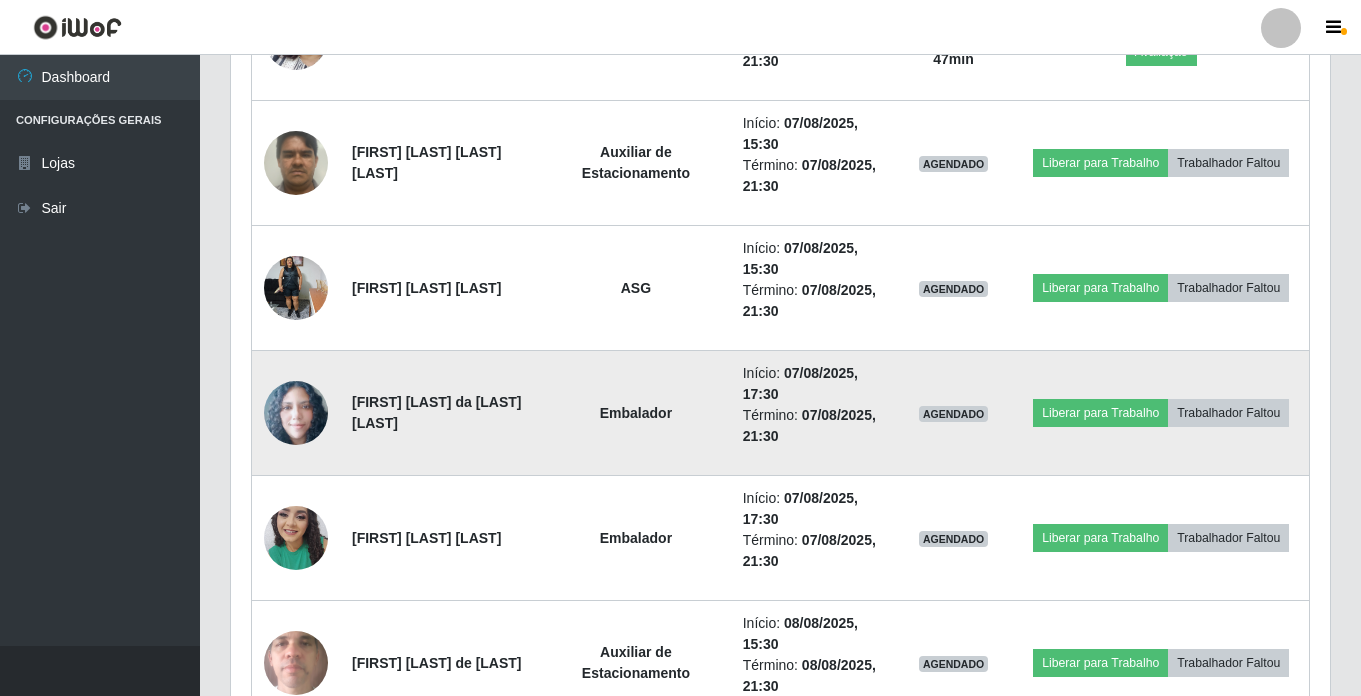 click at bounding box center (296, 413) 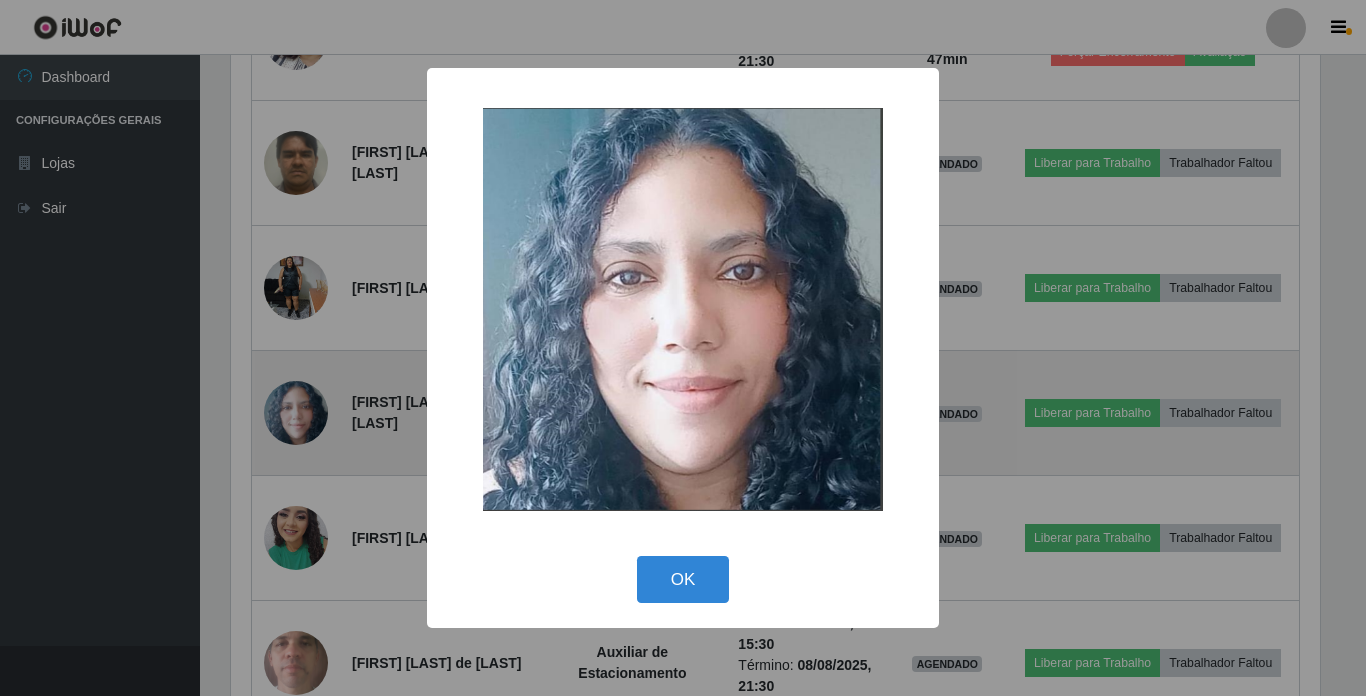 scroll, scrollTop: 999585, scrollLeft: 998911, axis: both 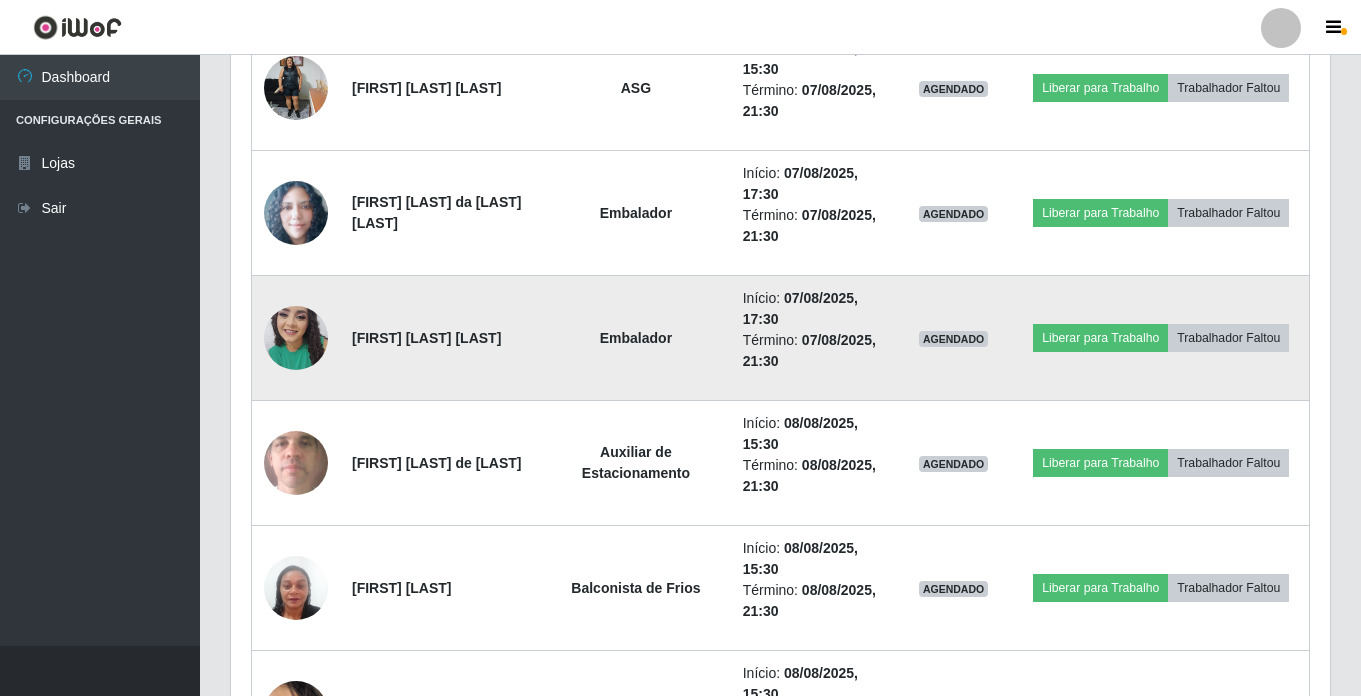 click at bounding box center (296, 337) 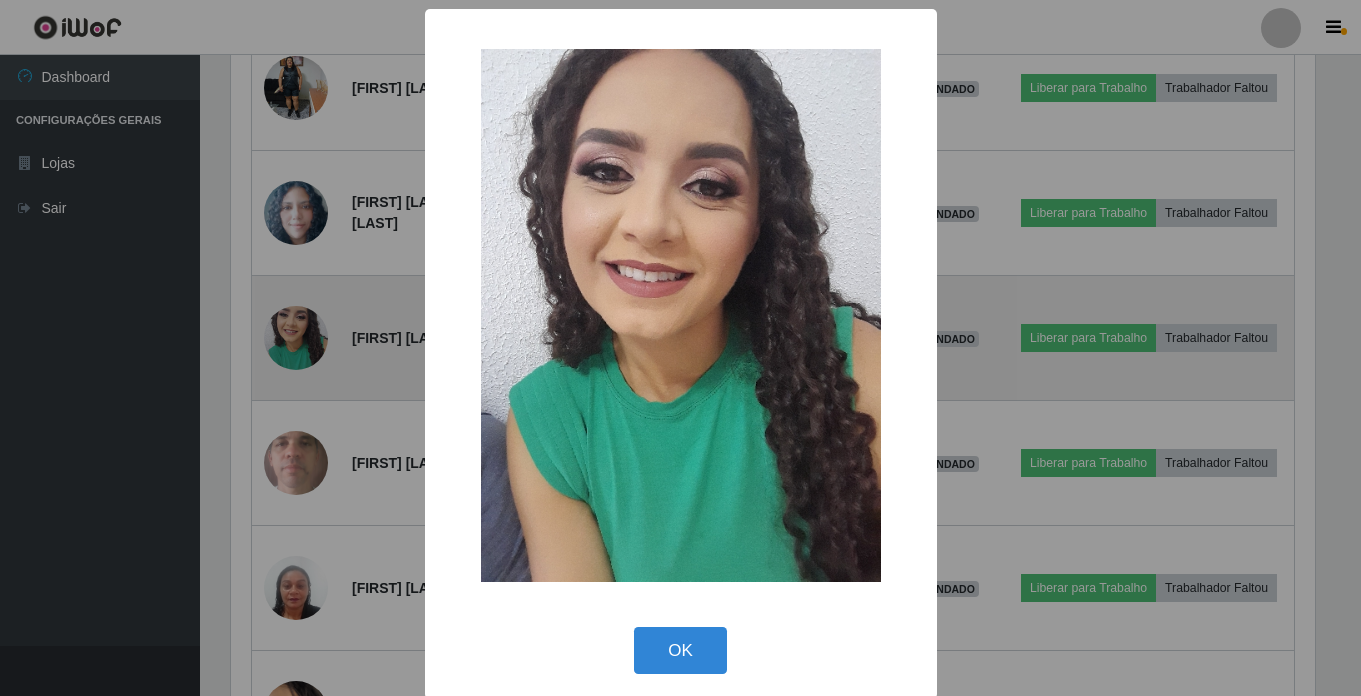 scroll, scrollTop: 999585, scrollLeft: 998911, axis: both 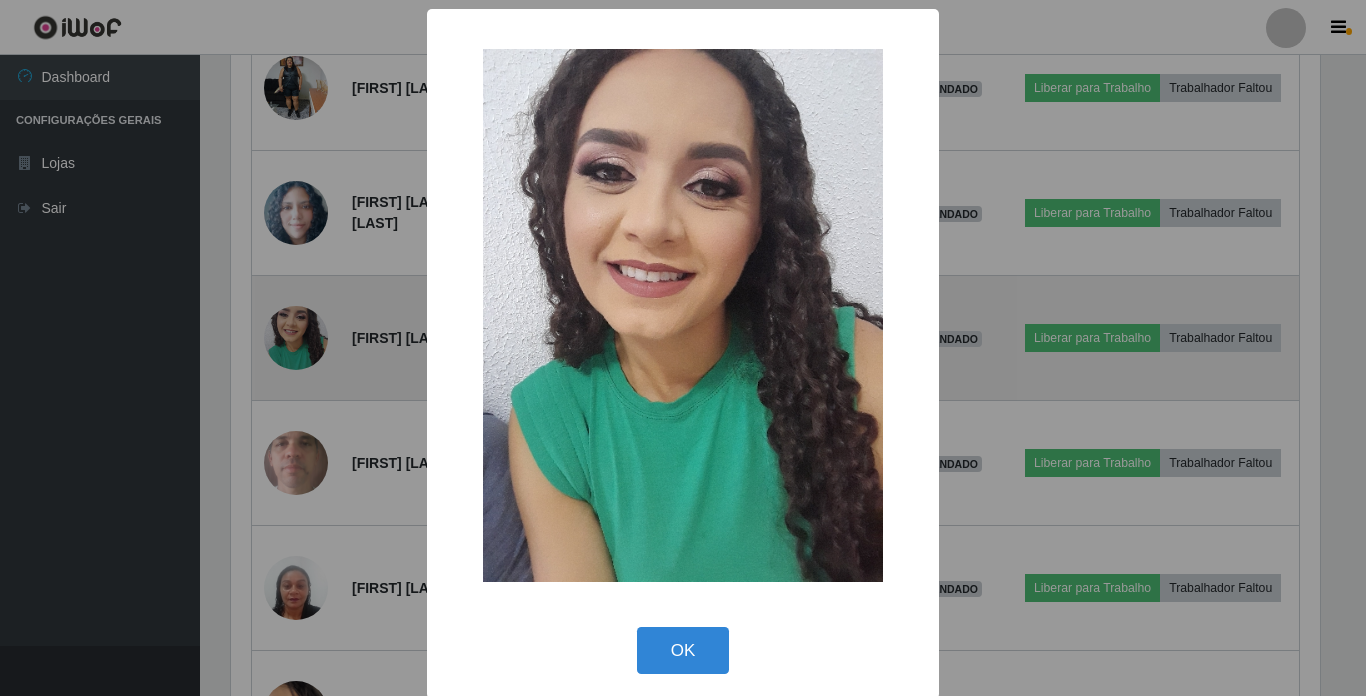 click on "× OK Cancel" at bounding box center (683, 348) 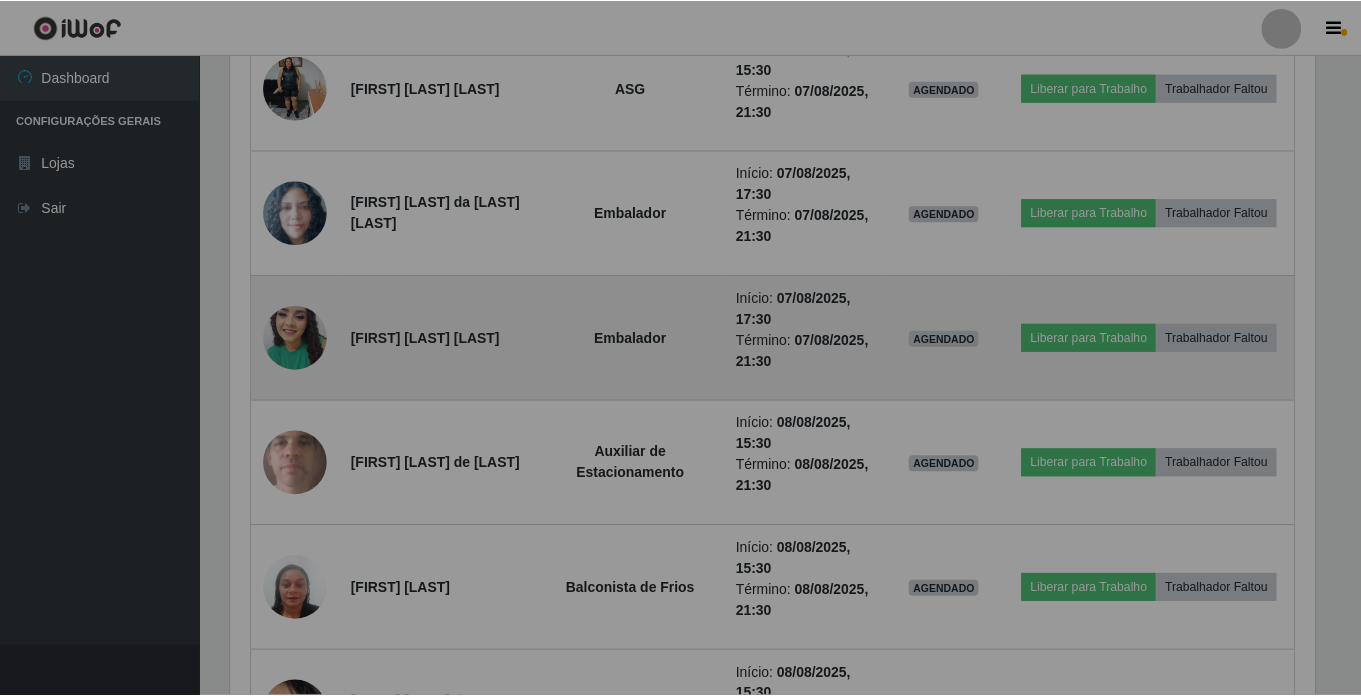 scroll, scrollTop: 999585, scrollLeft: 998901, axis: both 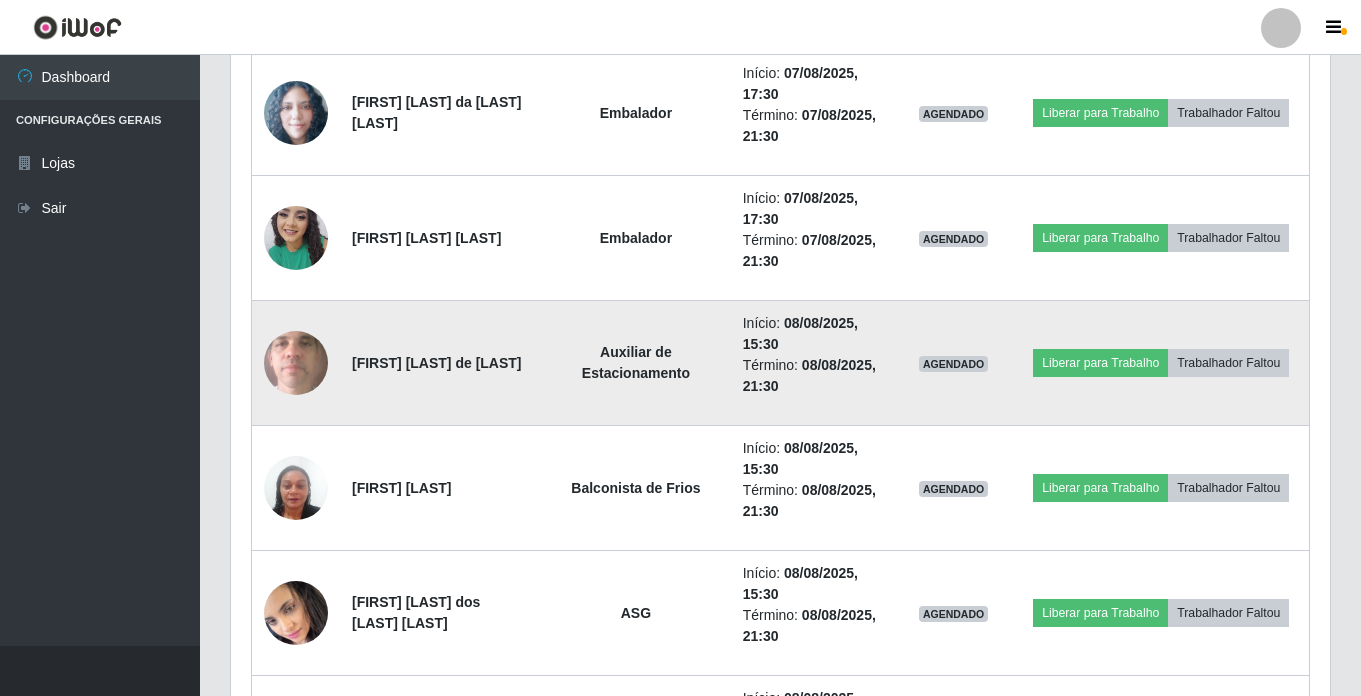 click at bounding box center (296, 363) 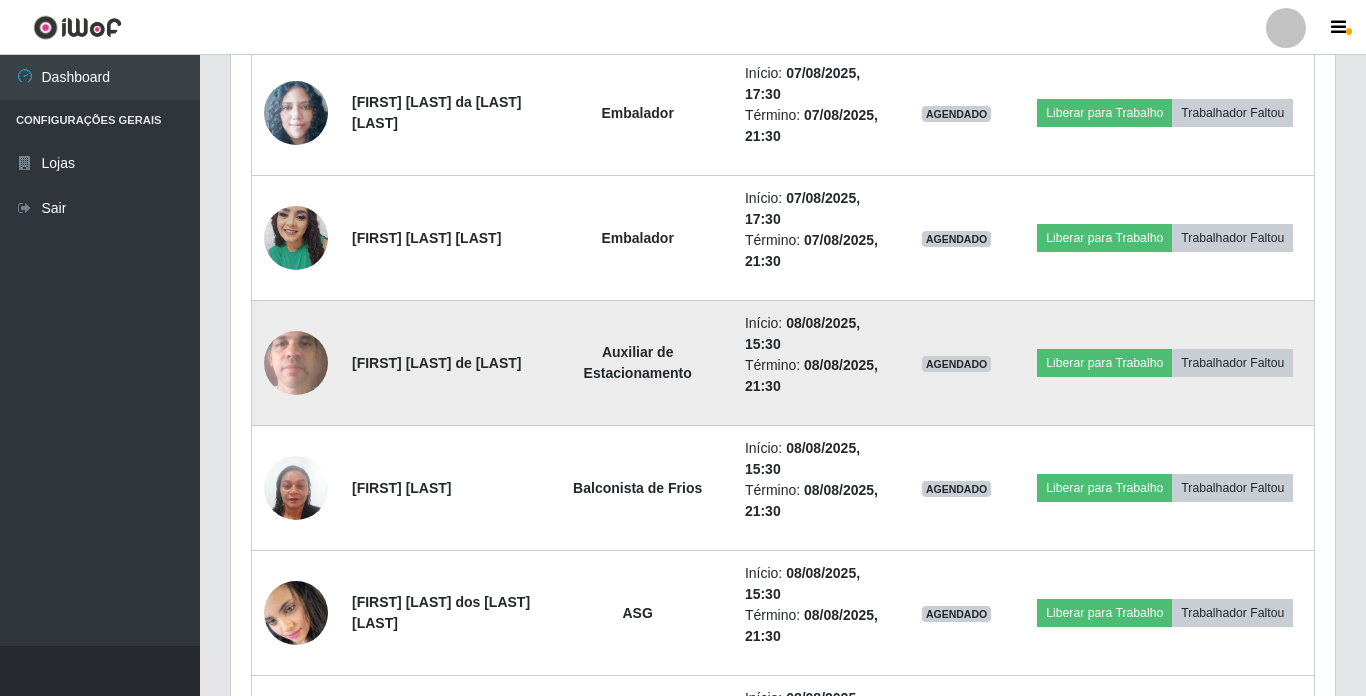 scroll, scrollTop: 999585, scrollLeft: 998911, axis: both 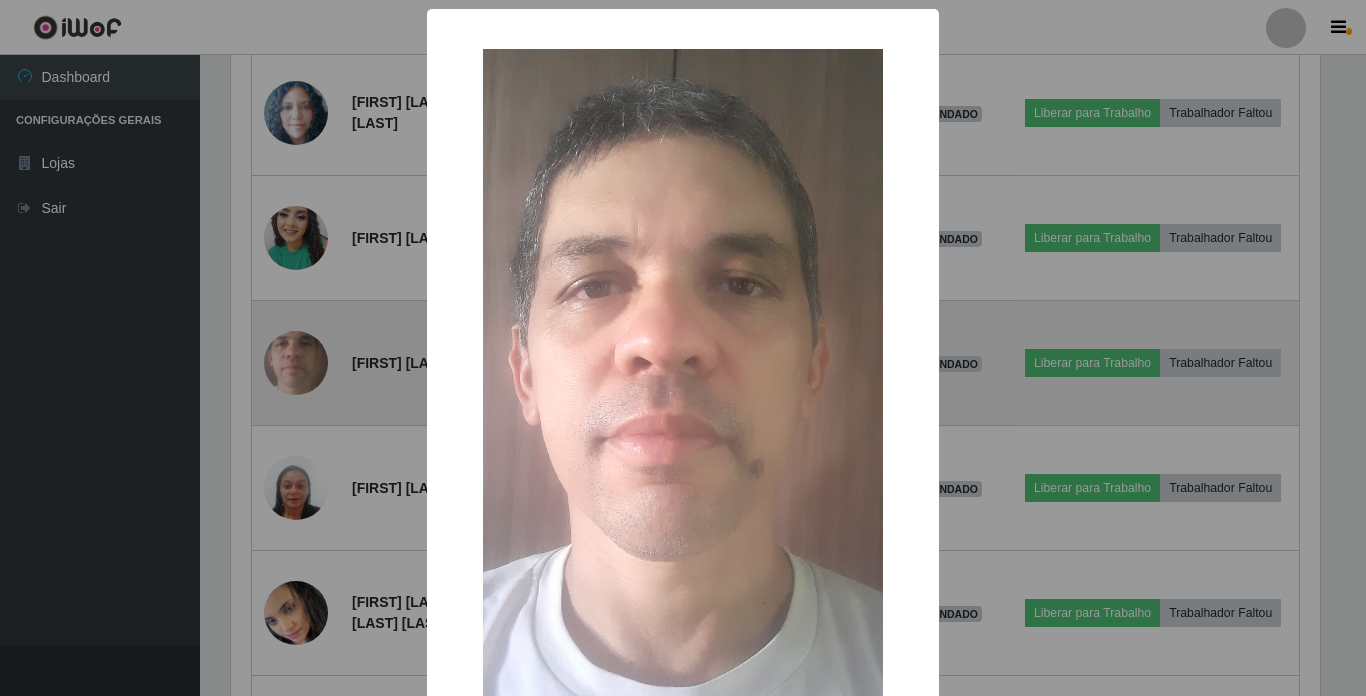 click on "× OK Cancel" at bounding box center (683, 348) 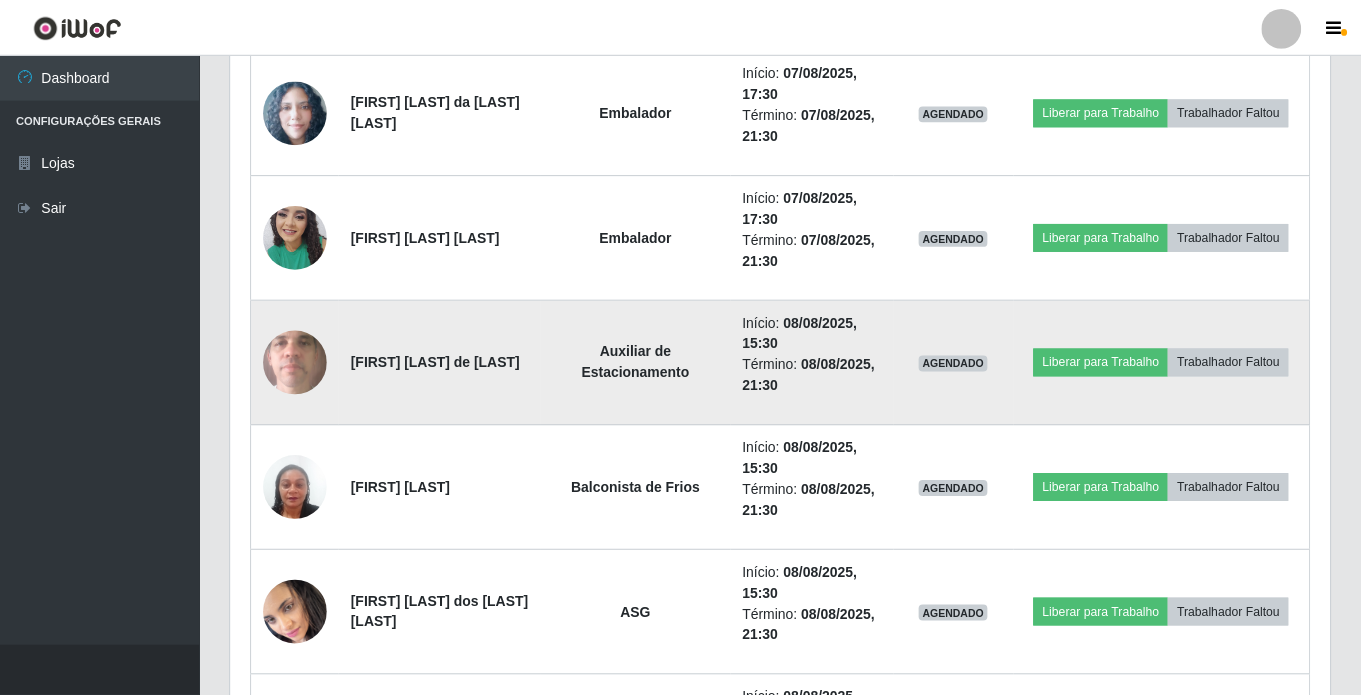 scroll, scrollTop: 999585, scrollLeft: 998901, axis: both 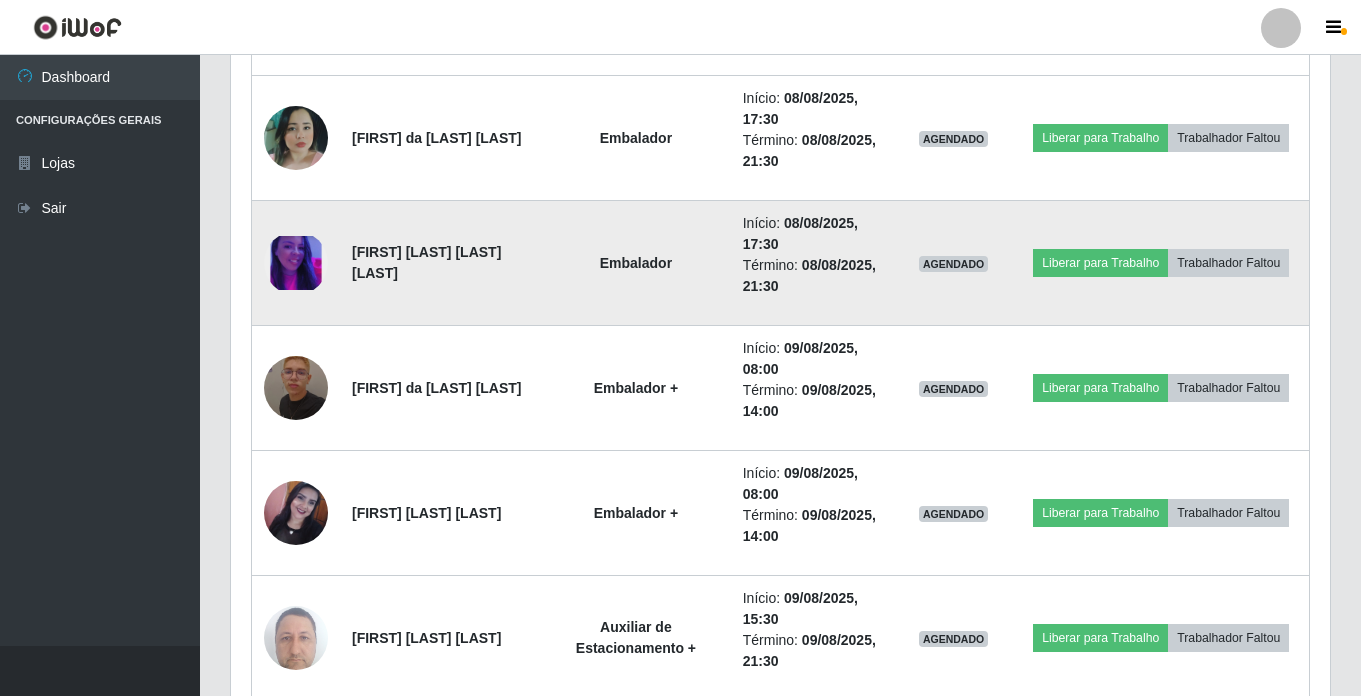 click at bounding box center [296, 263] 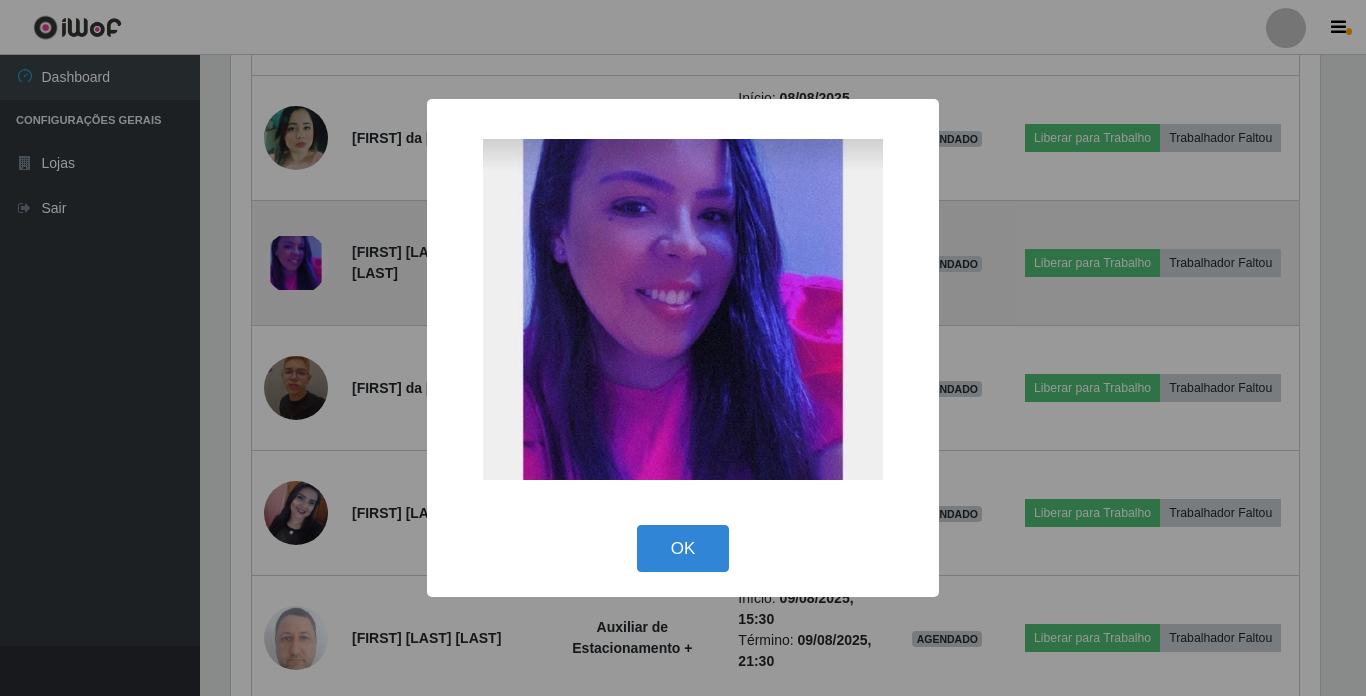 click on "× OK Cancel" at bounding box center (683, 348) 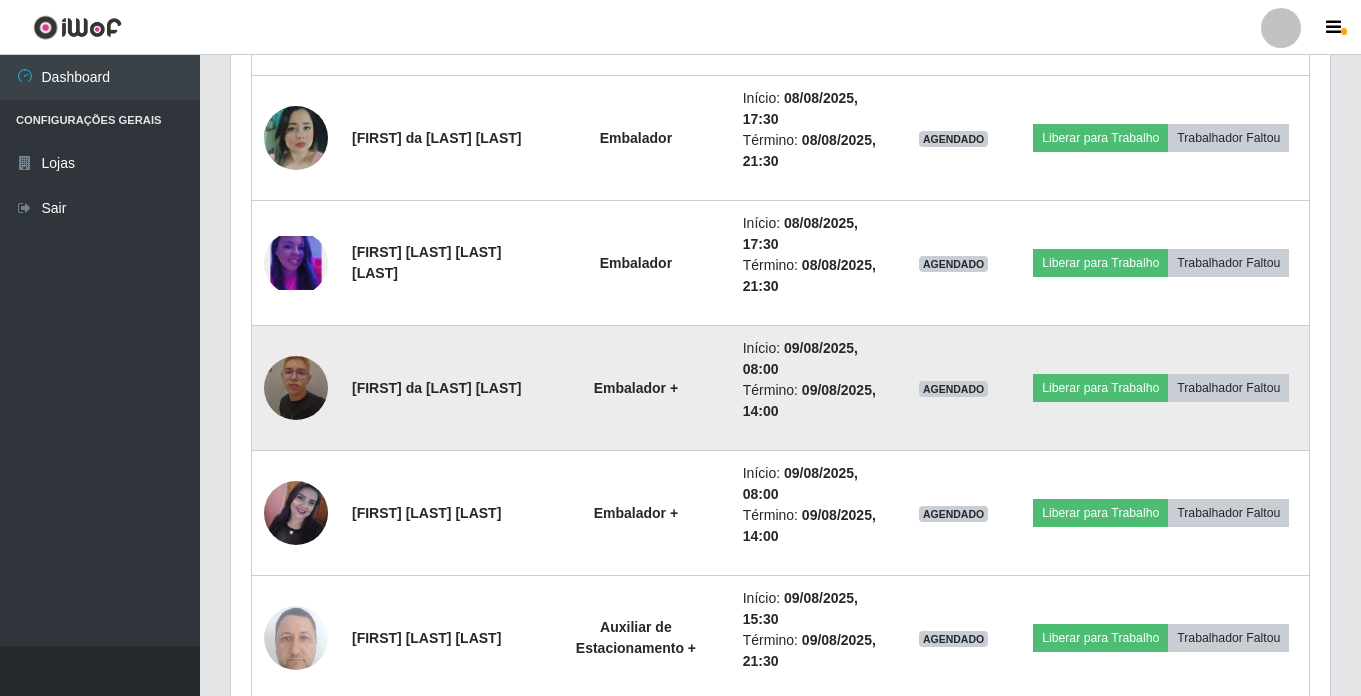 click at bounding box center (296, 388) 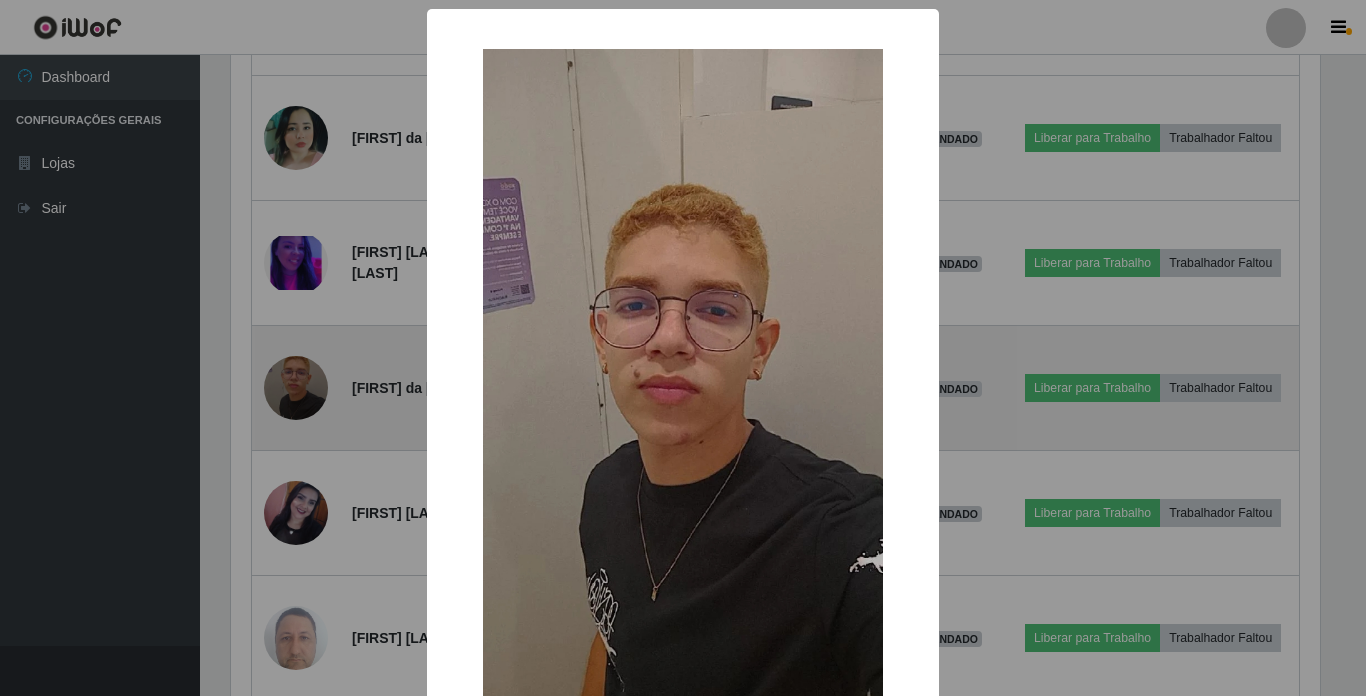 click on "× OK Cancel" at bounding box center (683, 348) 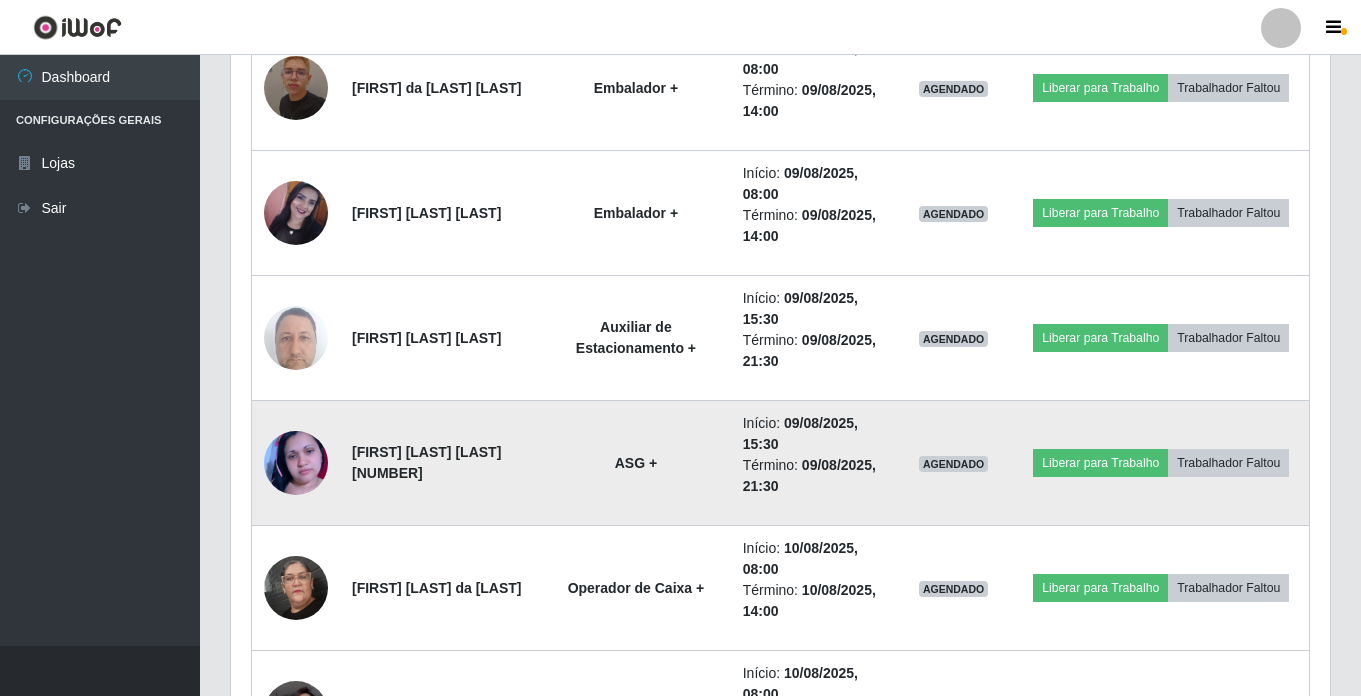 click at bounding box center (296, 463) 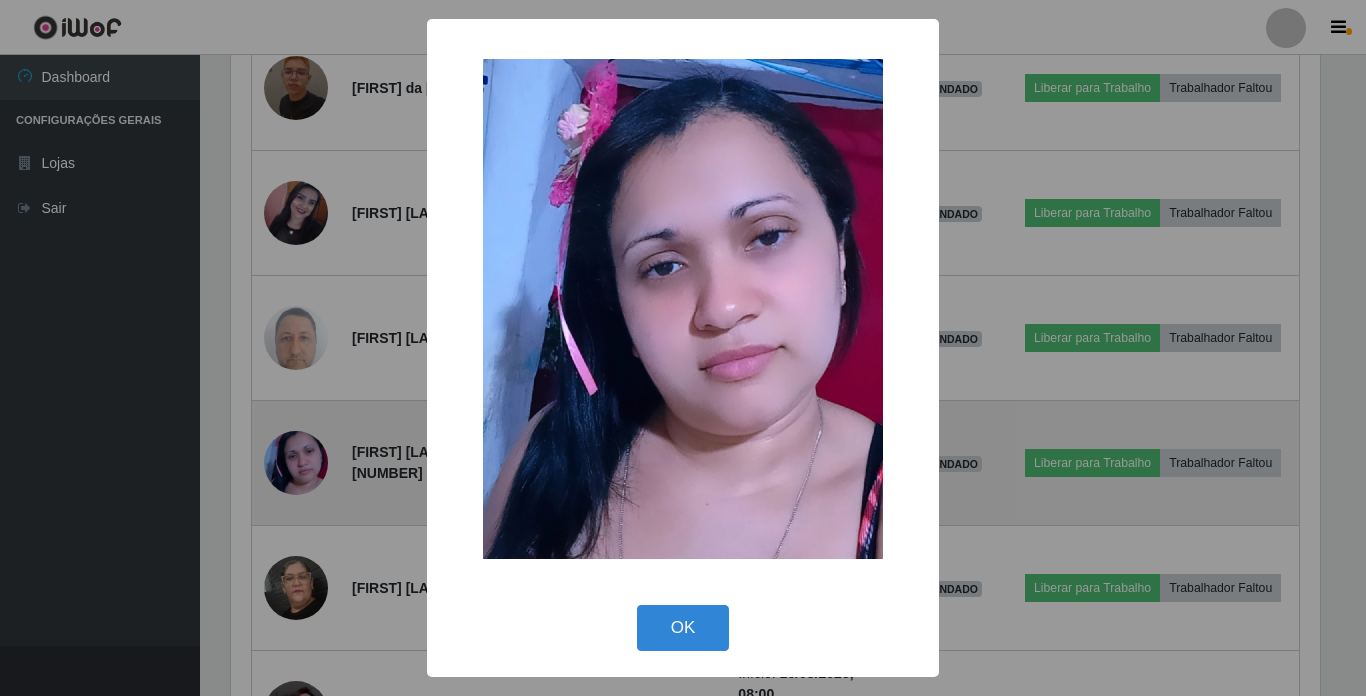 click on "× OK Cancel" at bounding box center (683, 348) 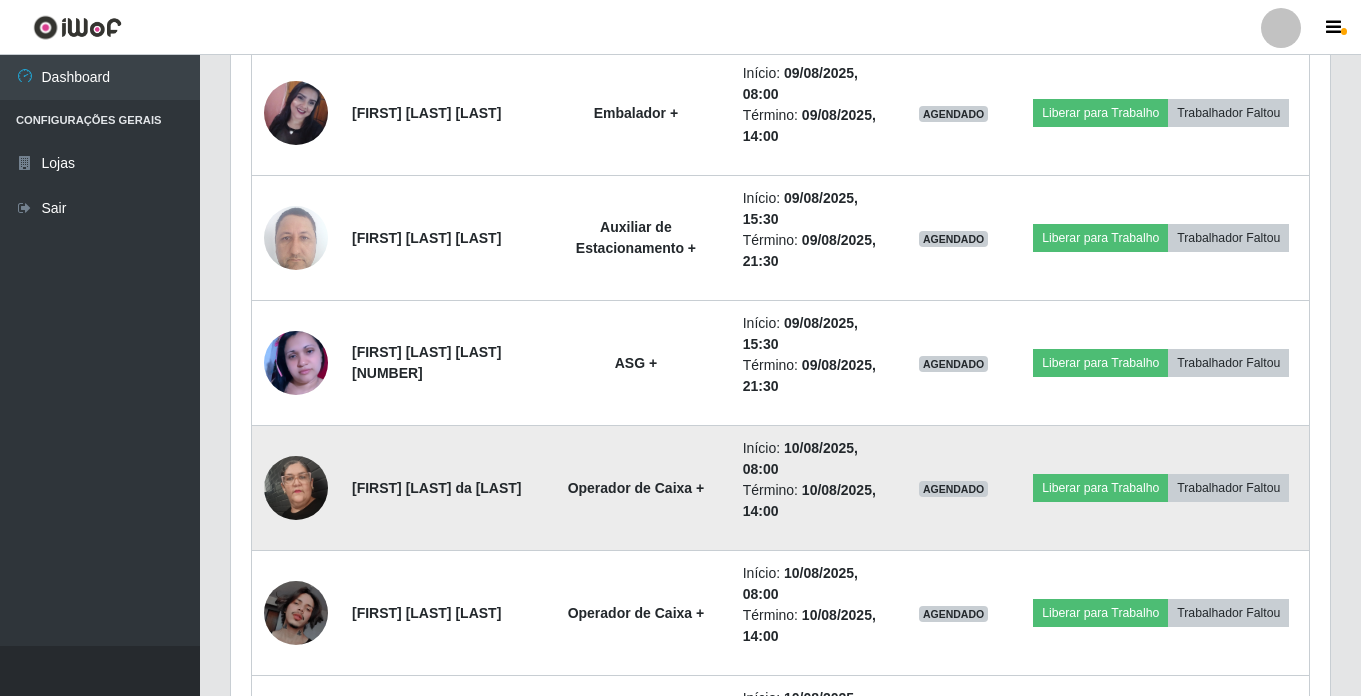 click at bounding box center [296, 488] 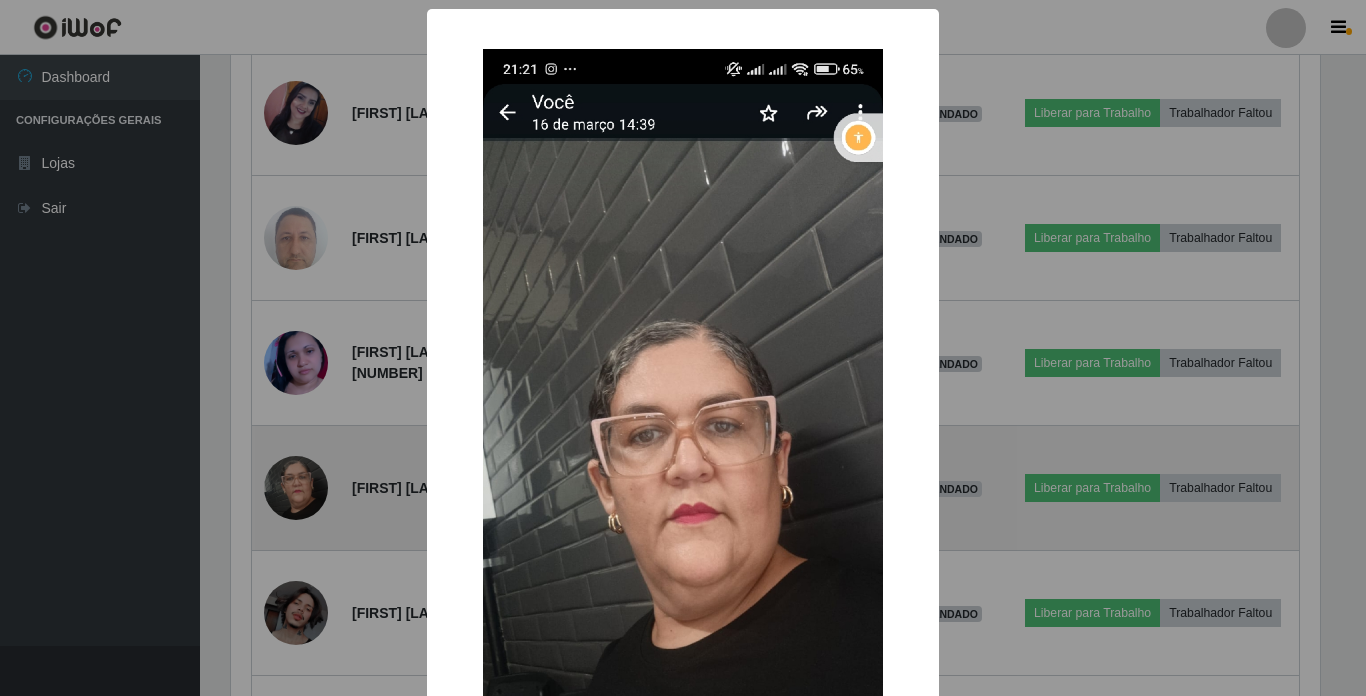 click on "× OK Cancel" at bounding box center [683, 348] 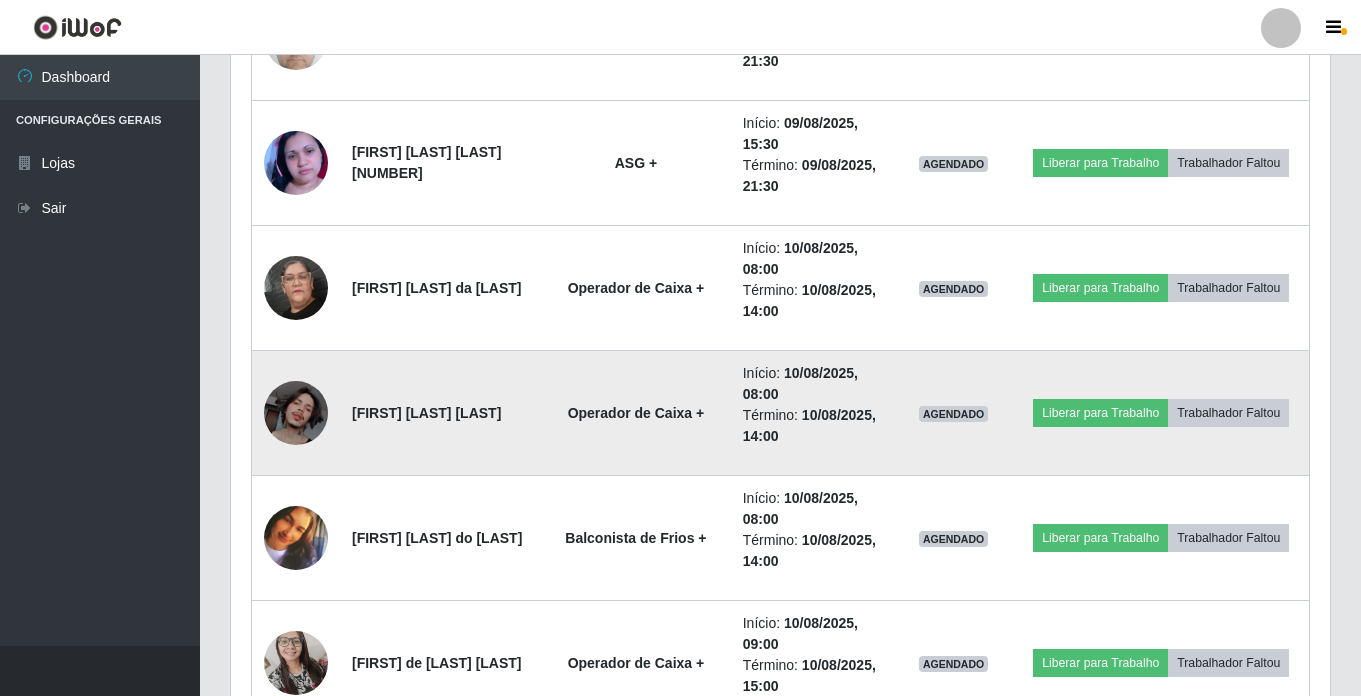 click at bounding box center (296, 413) 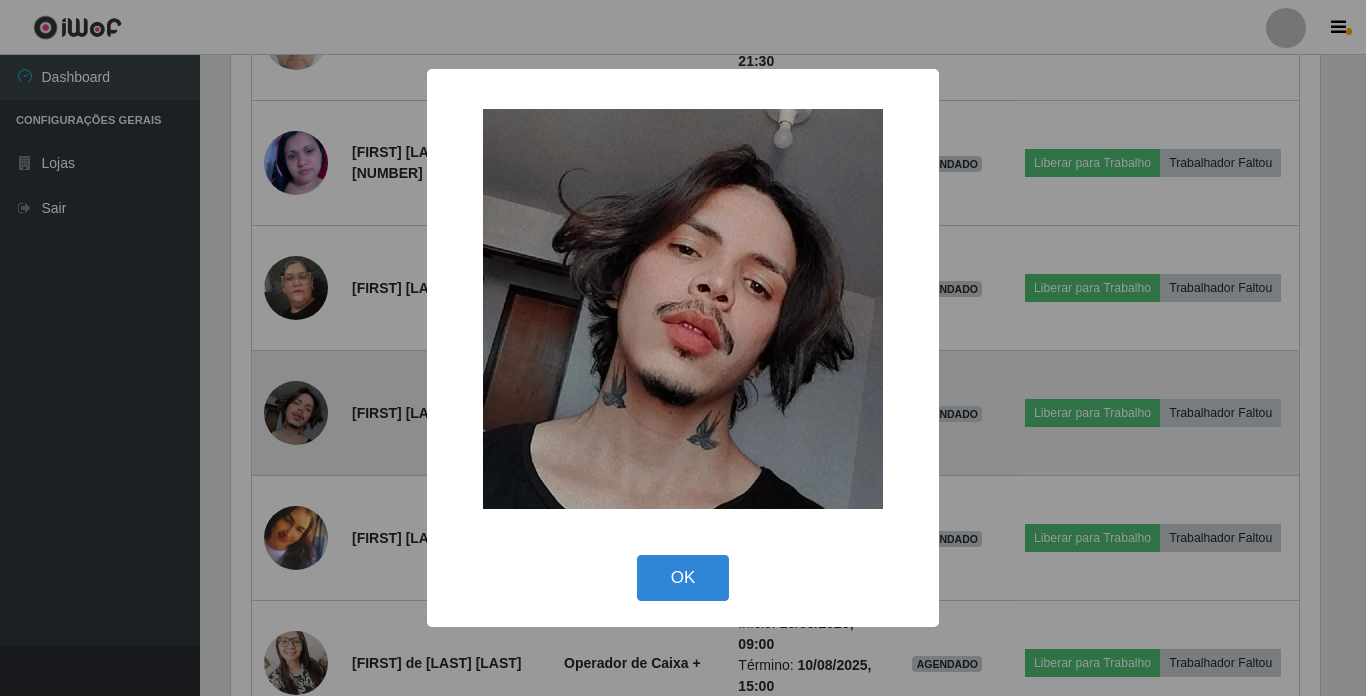 click on "× OK Cancel" at bounding box center (683, 348) 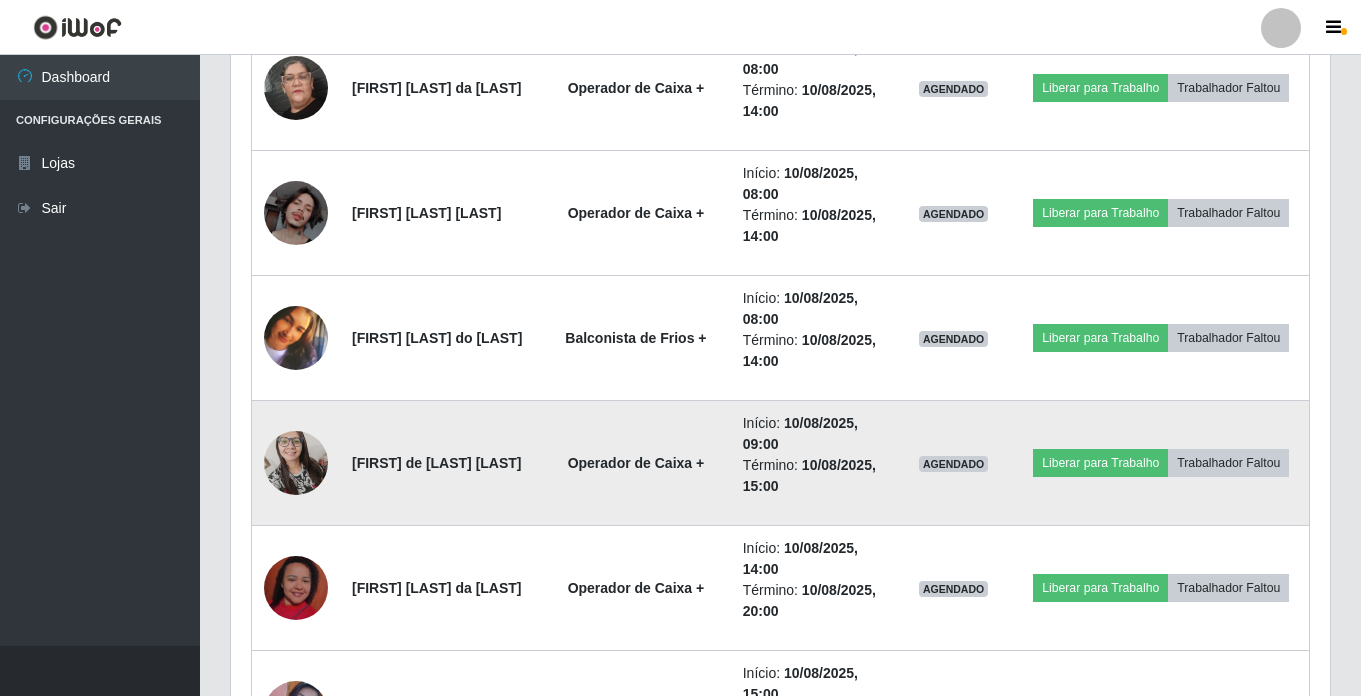 click at bounding box center [296, 463] 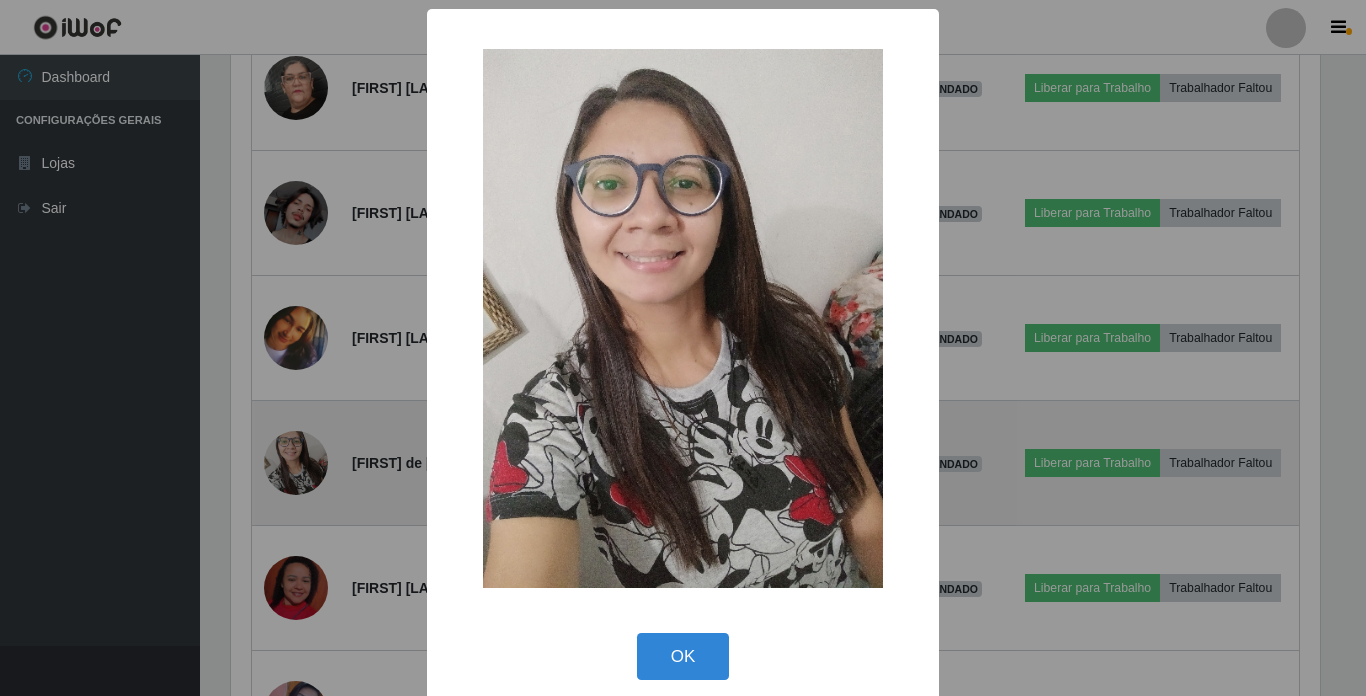 click on "× OK Cancel" at bounding box center [683, 348] 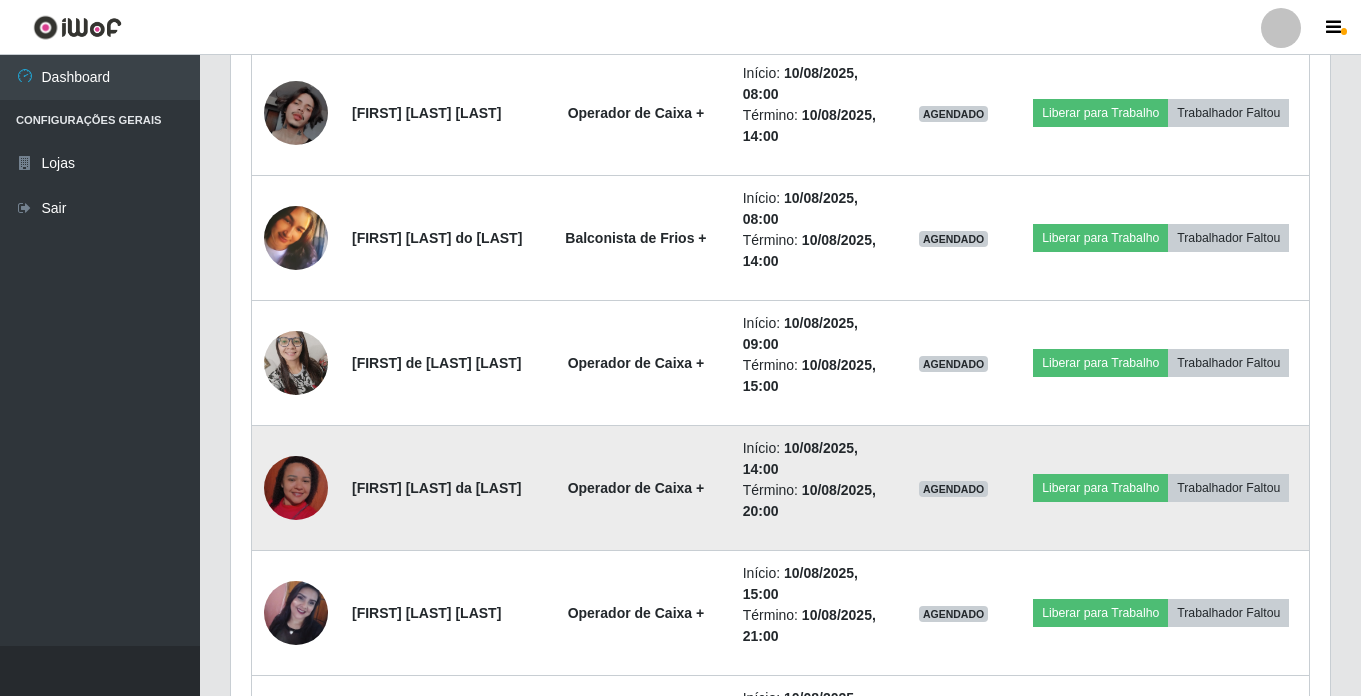 click at bounding box center (296, 488) 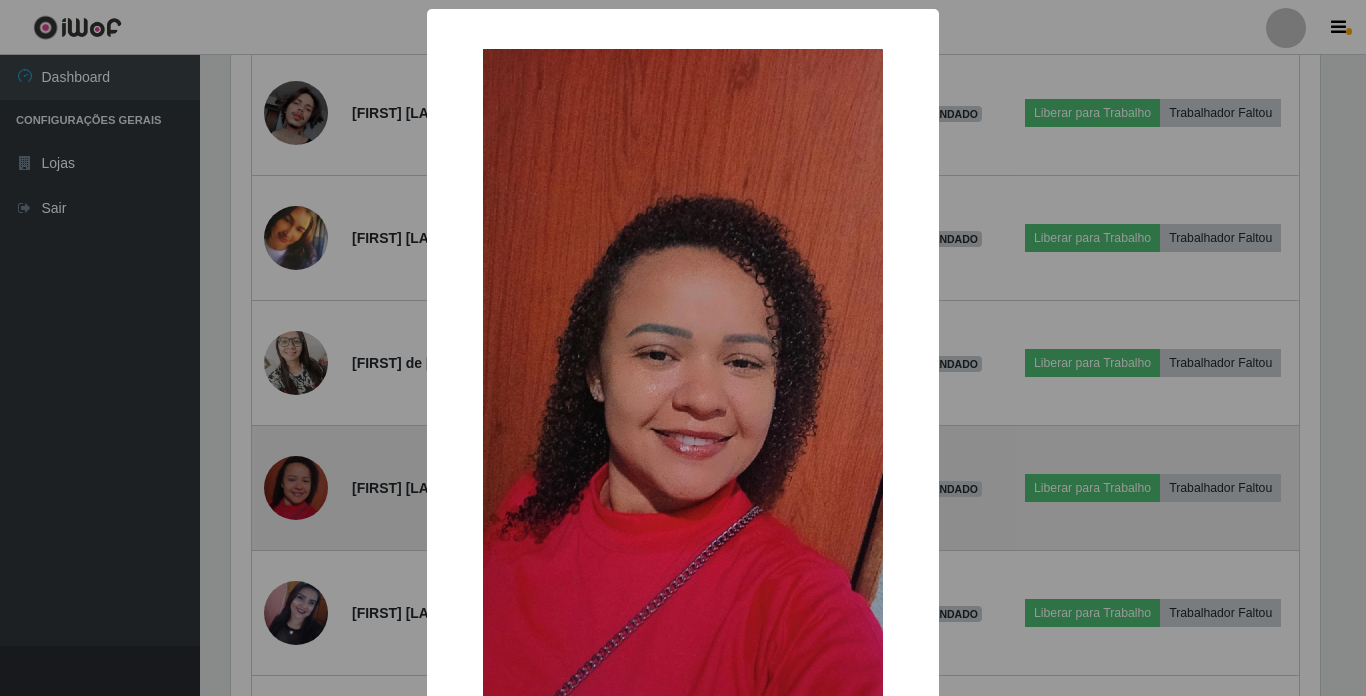 click on "× OK Cancel" at bounding box center [683, 348] 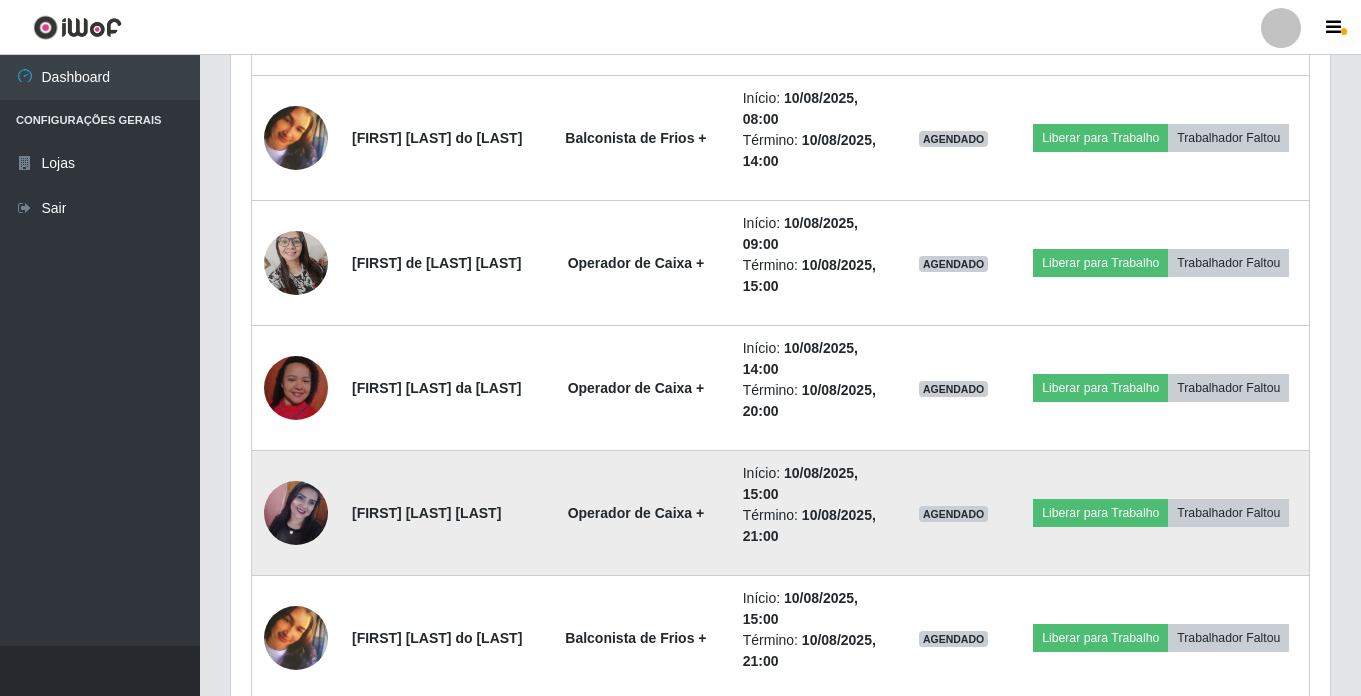 click at bounding box center (296, 513) 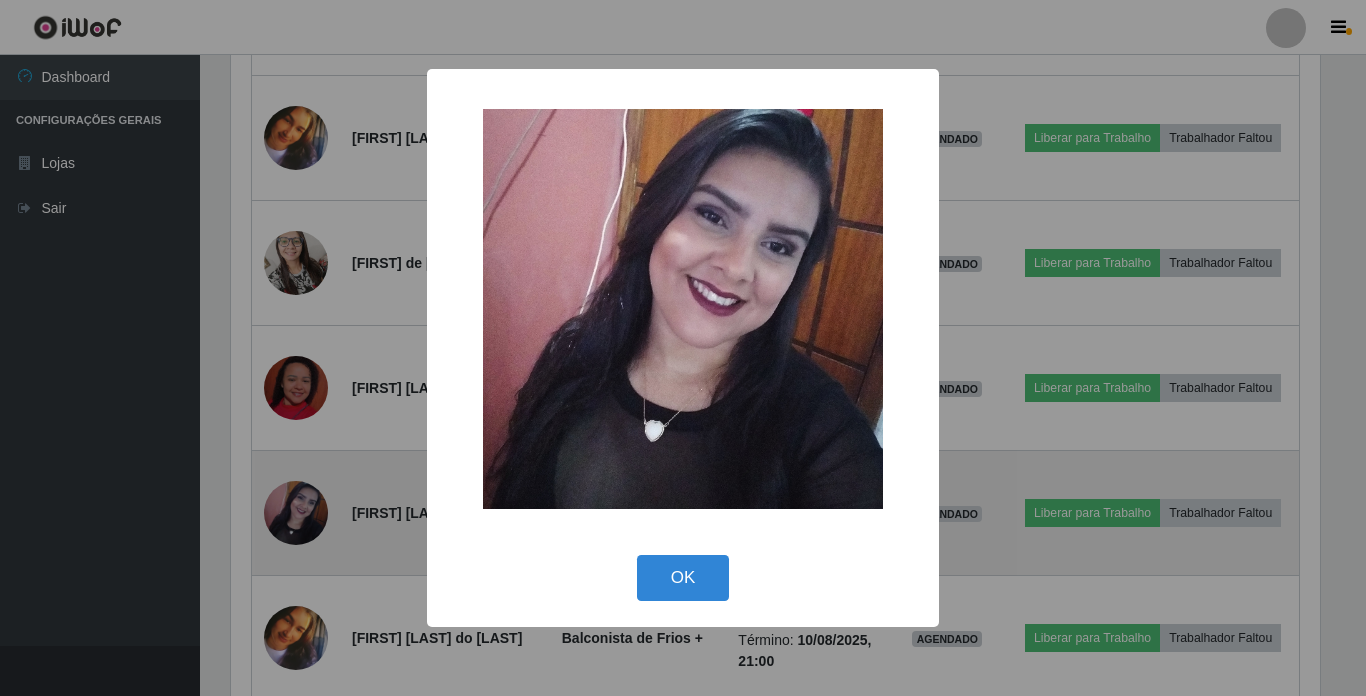 click on "× OK Cancel" at bounding box center [683, 348] 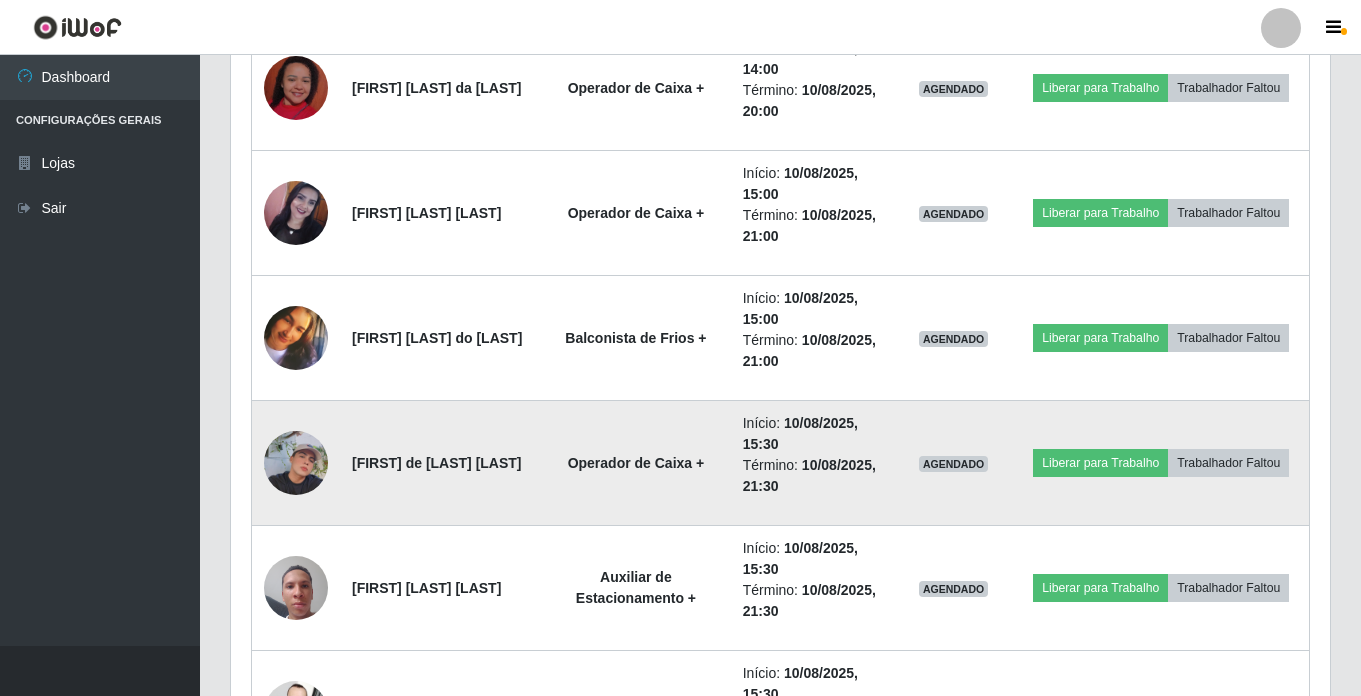 click at bounding box center (296, 463) 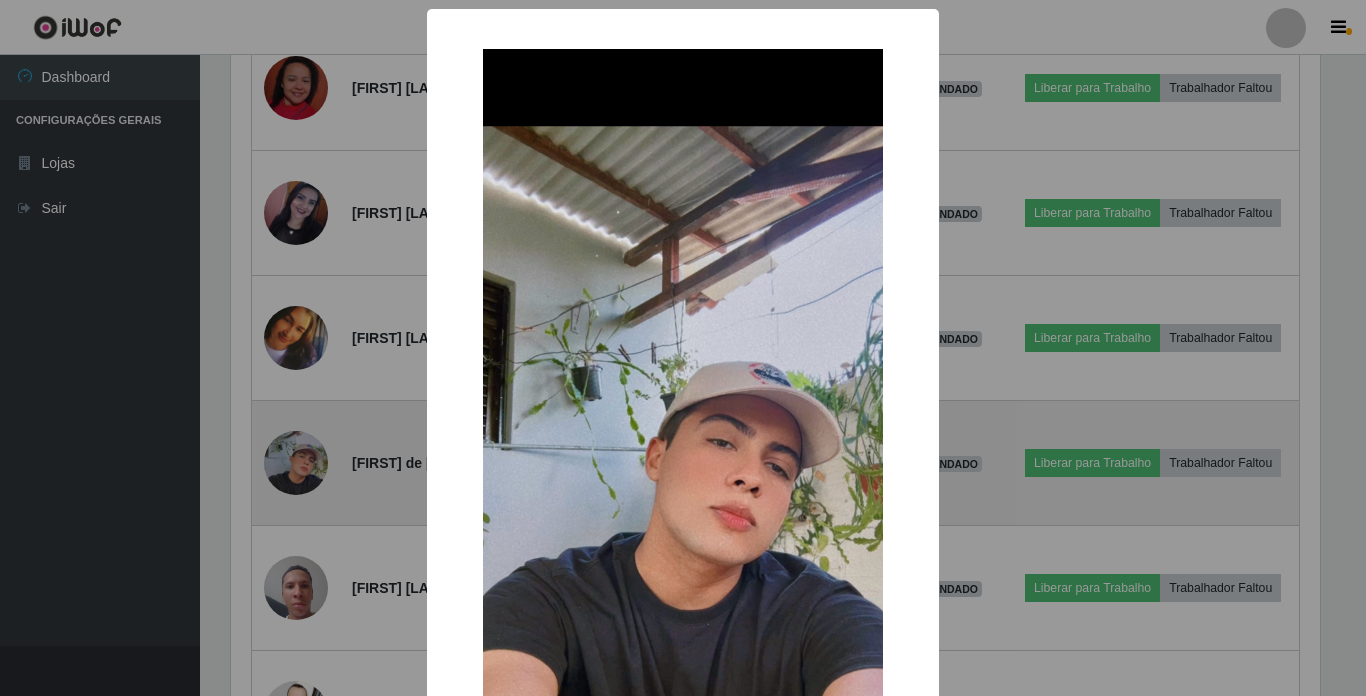 click on "× OK Cancel" at bounding box center [683, 348] 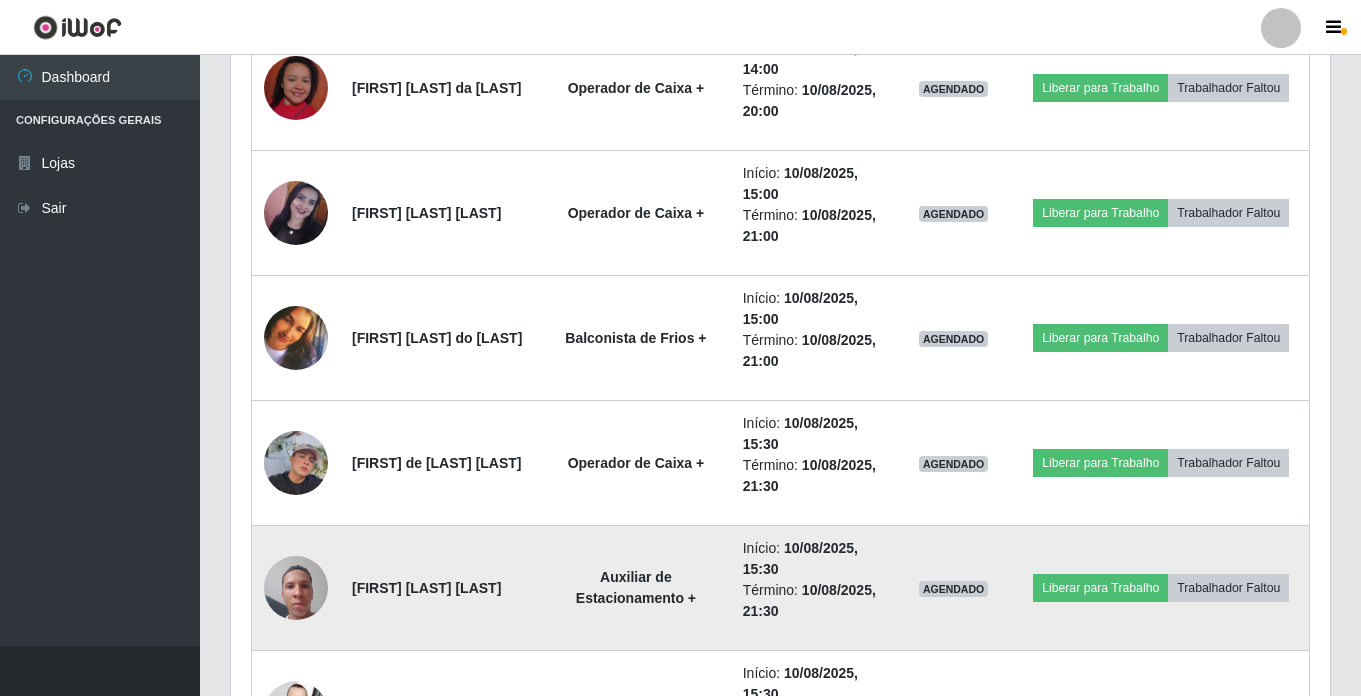 click at bounding box center [296, 587] 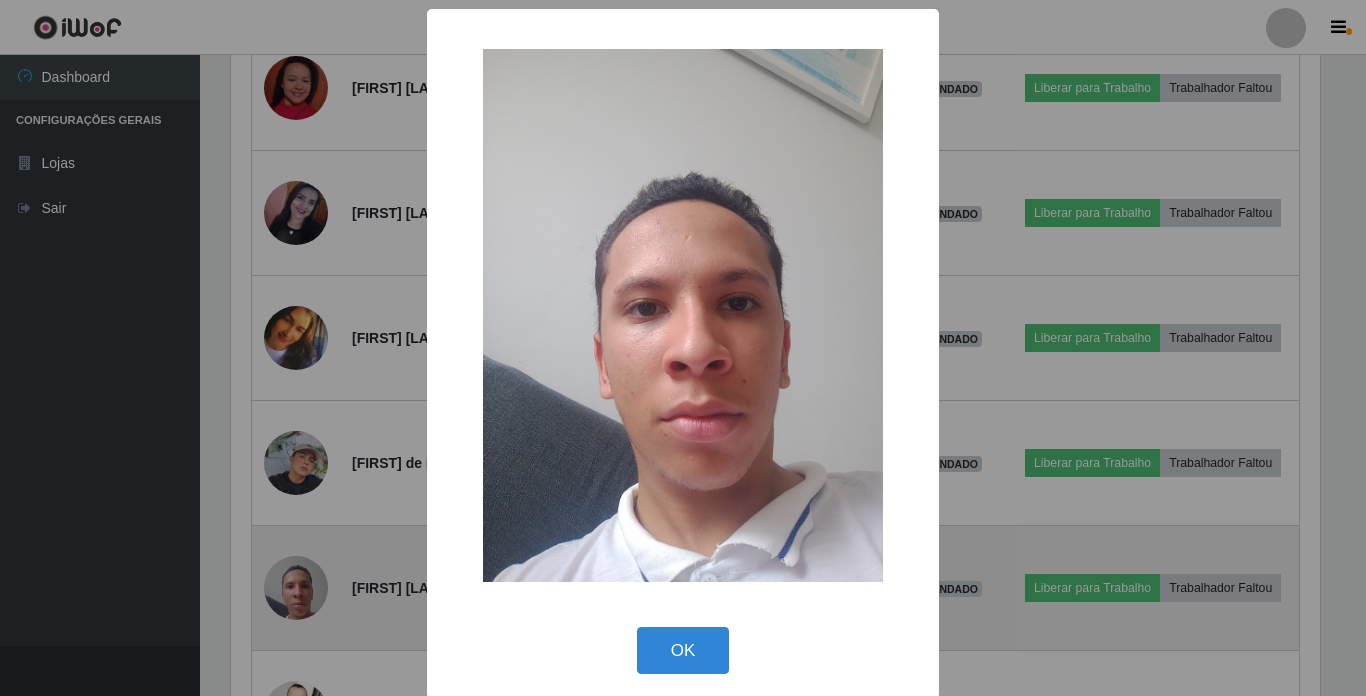 click on "× OK Cancel" at bounding box center [683, 348] 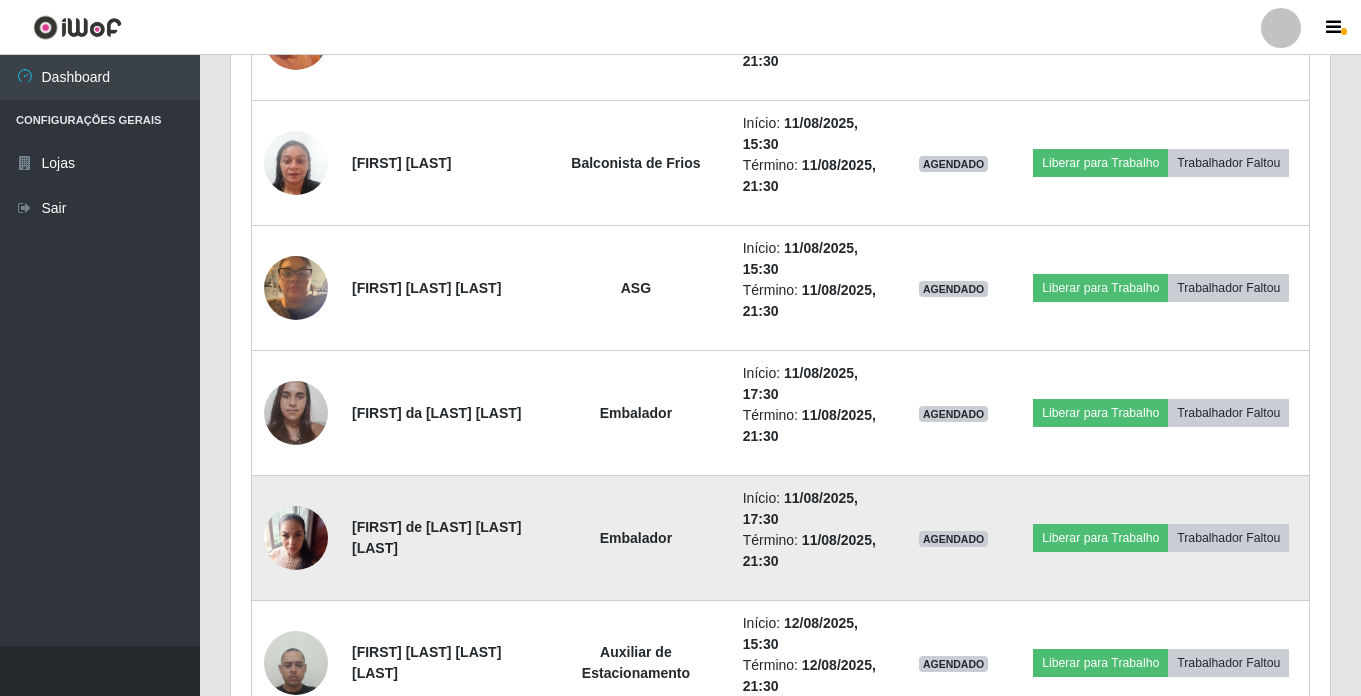 click at bounding box center [296, 537] 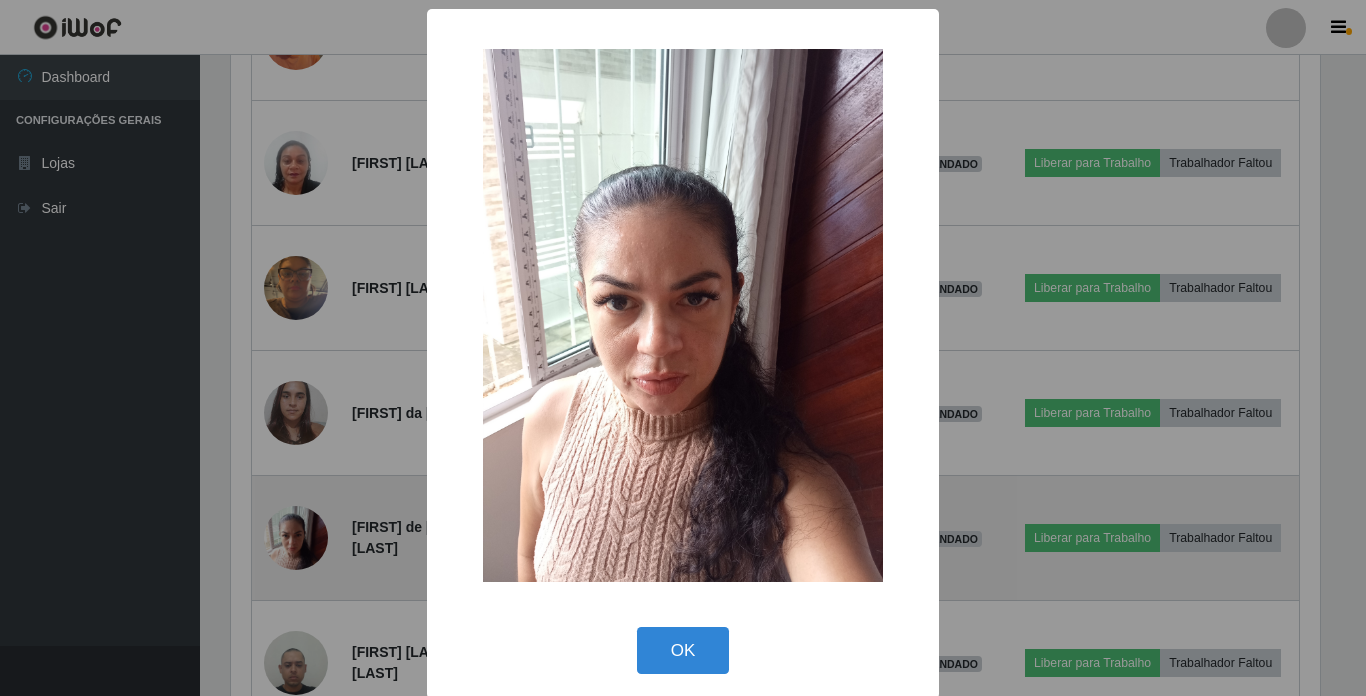 click on "× OK Cancel" at bounding box center (683, 348) 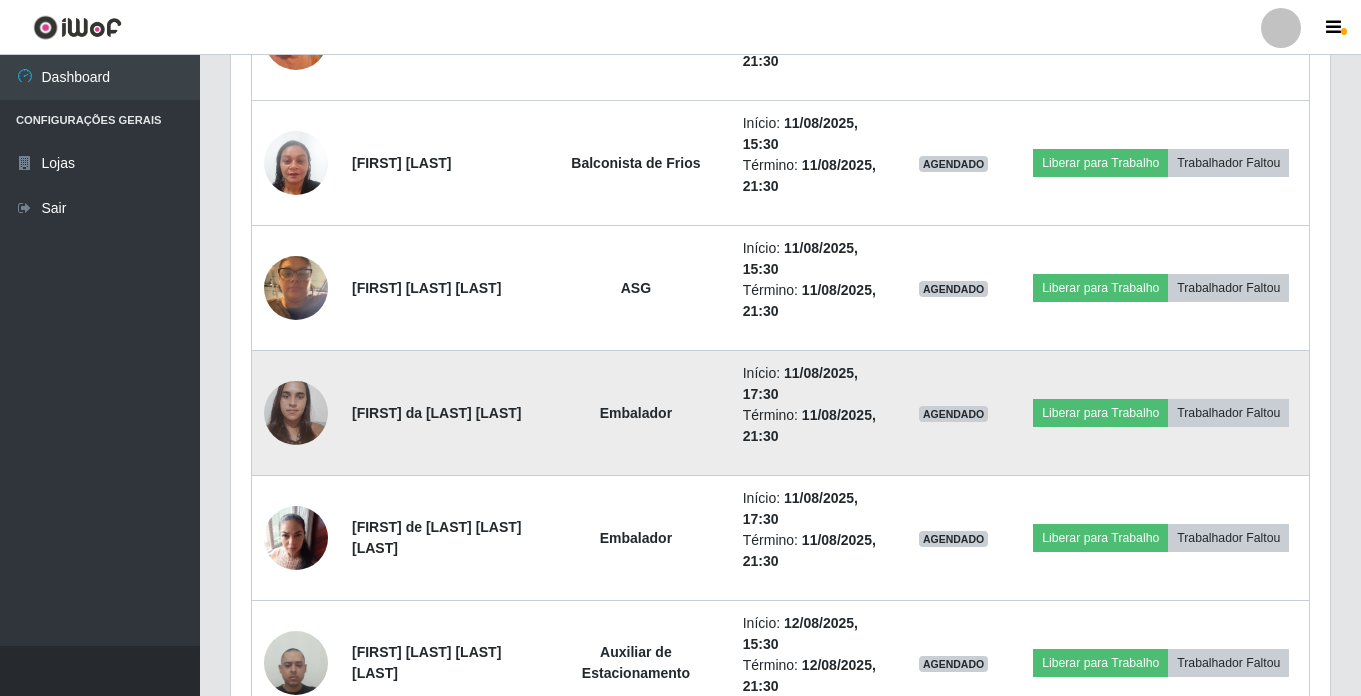 click at bounding box center (296, 412) 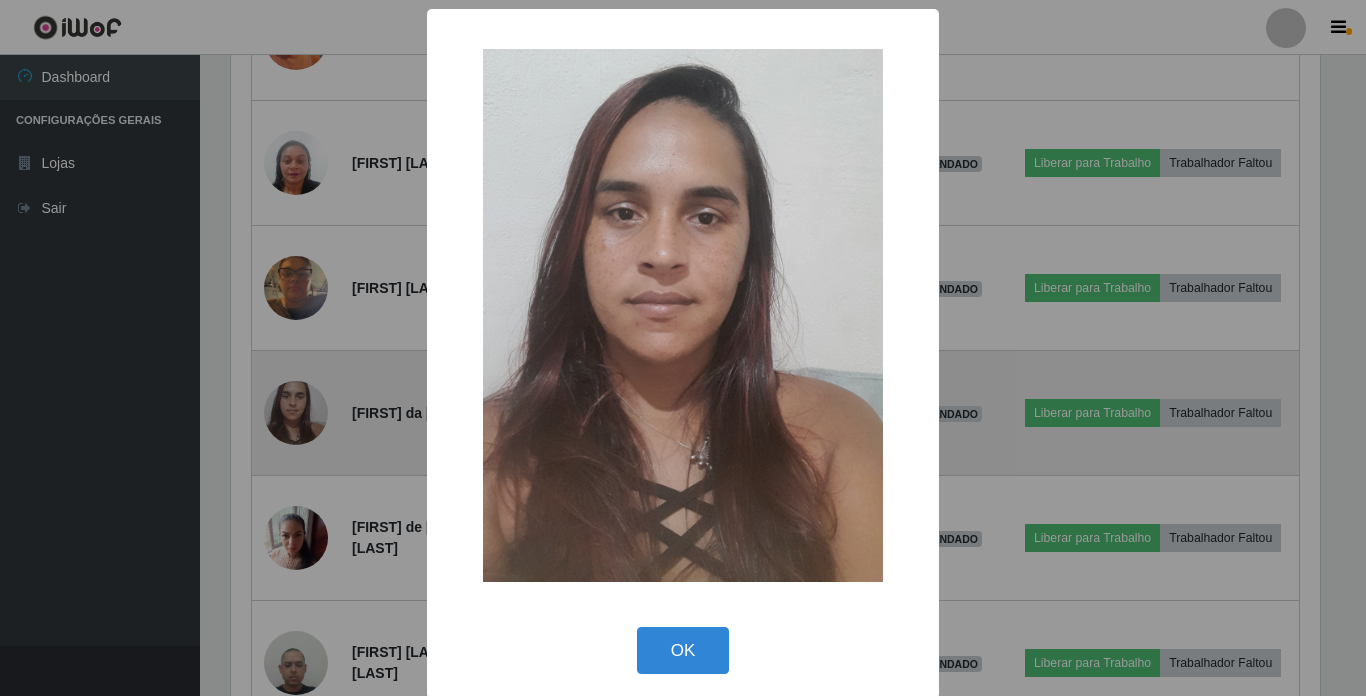 click on "× OK Cancel" at bounding box center [683, 348] 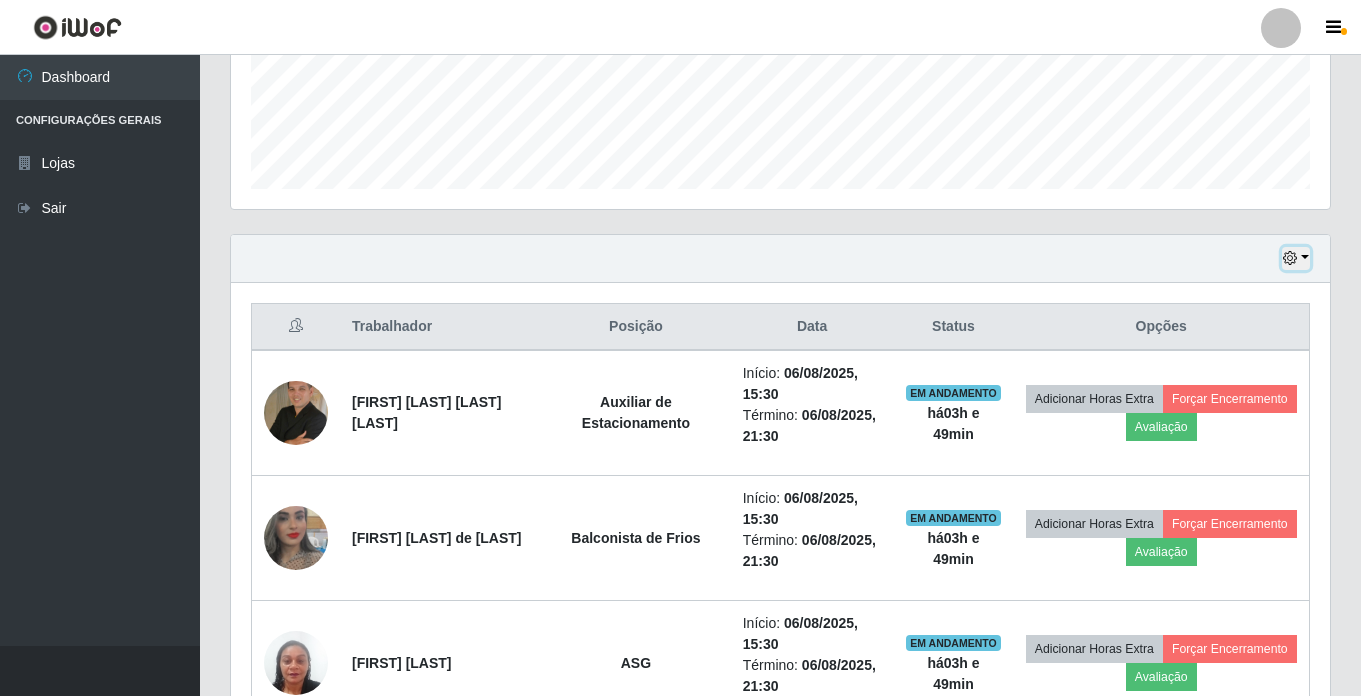 click at bounding box center [1290, 258] 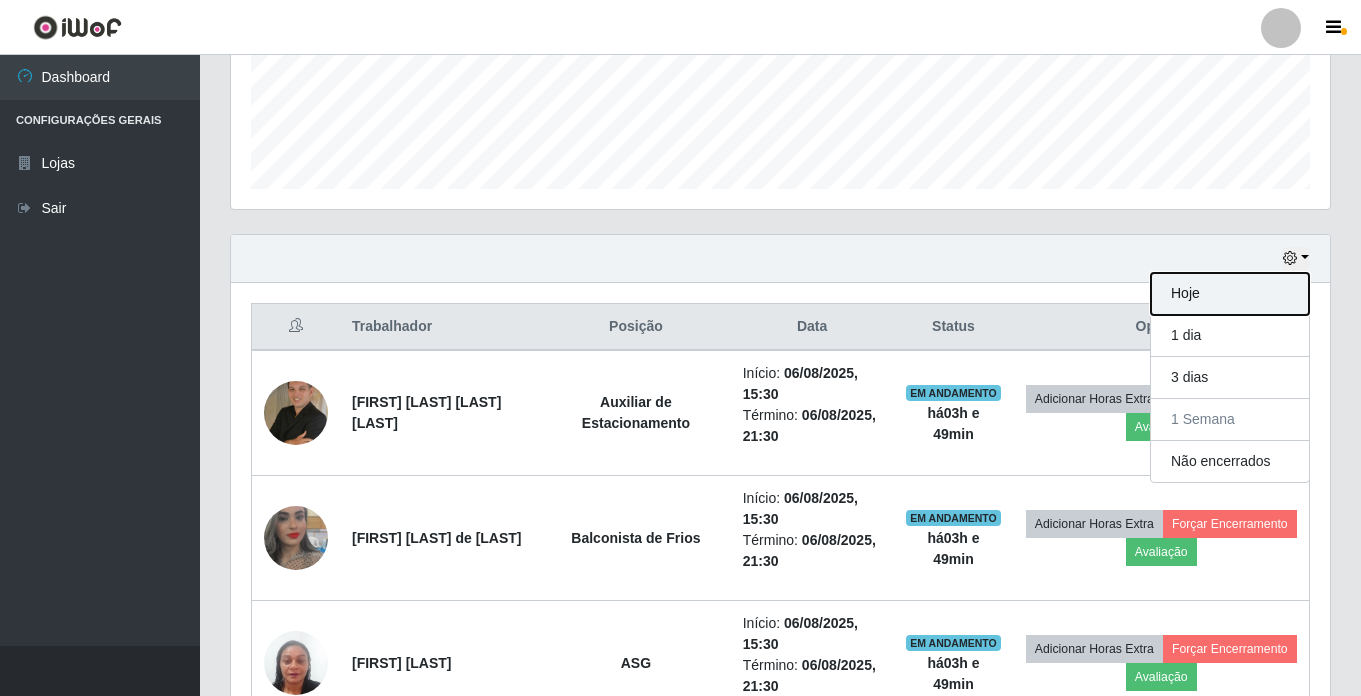 click on "Hoje" at bounding box center [1230, 294] 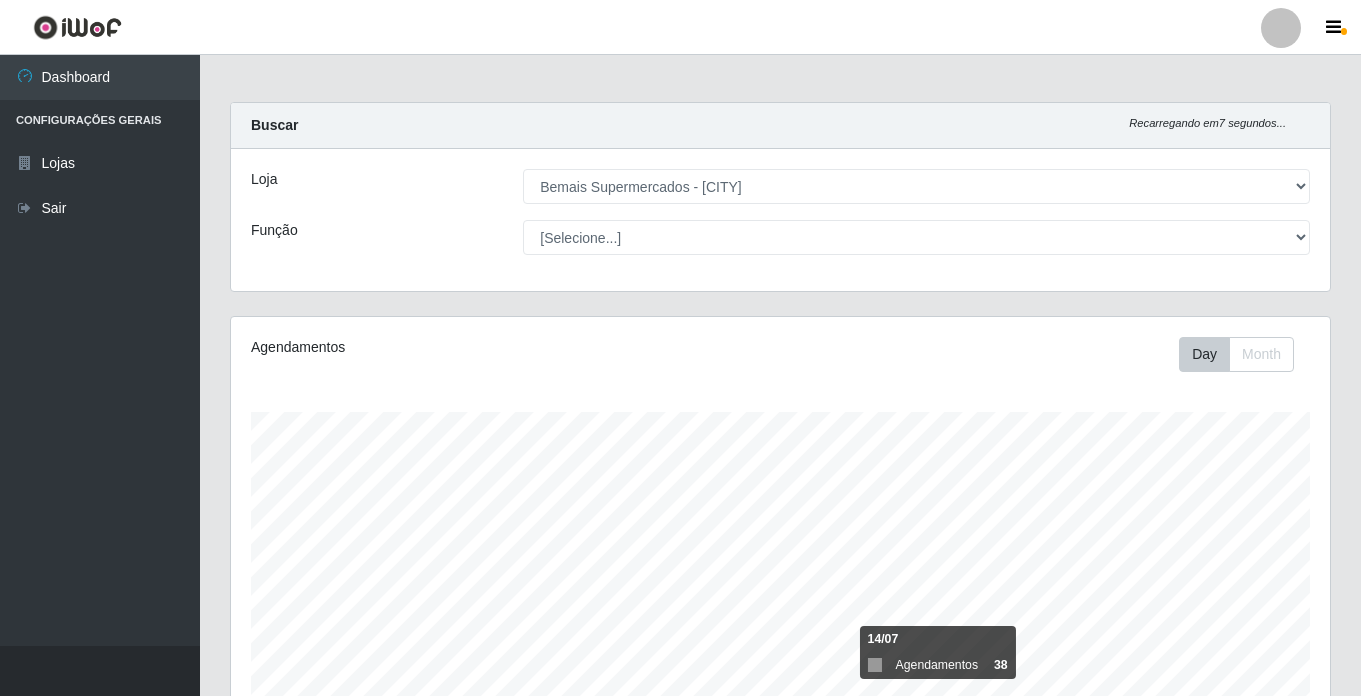 scroll, scrollTop: 0, scrollLeft: 0, axis: both 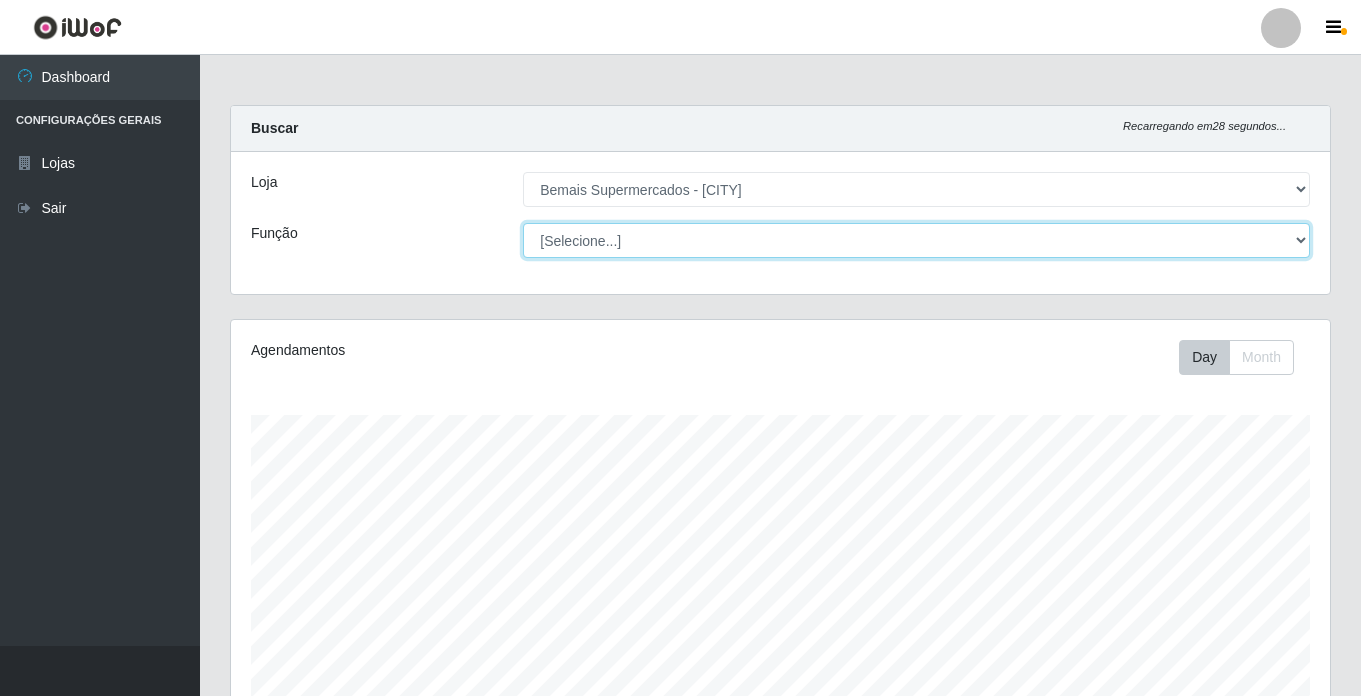 click on "[Selecione...] ASG ASG + ASG ++ Auxiliar de Estacionamento Auxiliar de Estacionamento + Auxiliar de Estacionamento ++ Auxiliar de Sushiman Auxiliar de Sushiman+ Auxiliar de Sushiman++ Balconista de Açougue  Balconista de Açougue + Balconista de Açougue ++ Balconista de Frios Balconista de Frios + Balconista de Frios ++ Balconista de Padaria  Balconista de Padaria + Balconista de Padaria ++ Embalador Embalador + Embalador ++ Operador de Caixa Operador de Caixa + Operador de Caixa ++ Repositor  Repositor + Repositor ++ Repositor de Hortifruti Repositor de Hortifruti + Repositor de Hortifruti ++" at bounding box center (916, 240) 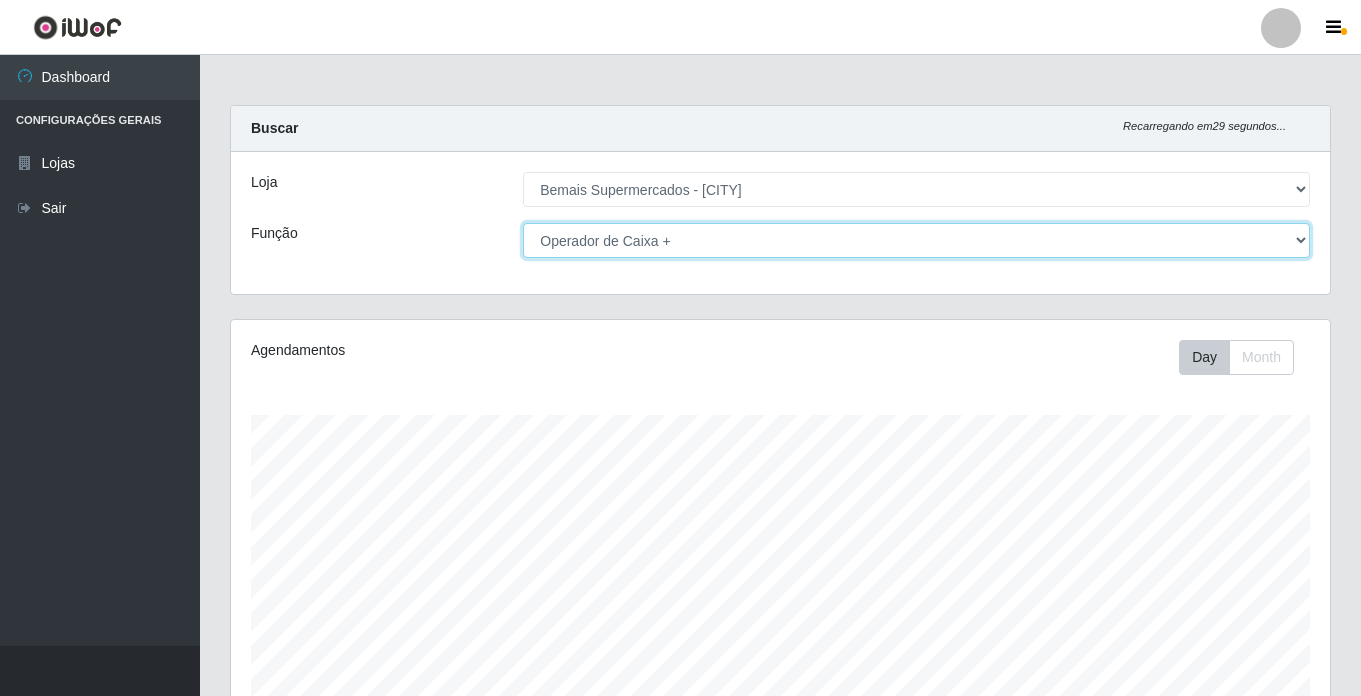click on "[Selecione...] ASG ASG + ASG ++ Auxiliar de Estacionamento Auxiliar de Estacionamento + Auxiliar de Estacionamento ++ Auxiliar de Sushiman Auxiliar de Sushiman+ Auxiliar de Sushiman++ Balconista de Açougue  Balconista de Açougue + Balconista de Açougue ++ Balconista de Frios Balconista de Frios + Balconista de Frios ++ Balconista de Padaria  Balconista de Padaria + Balconista de Padaria ++ Embalador Embalador + Embalador ++ Operador de Caixa Operador de Caixa + Operador de Caixa ++ Repositor  Repositor + Repositor ++ Repositor de Hortifruti Repositor de Hortifruti + Repositor de Hortifruti ++" at bounding box center [916, 240] 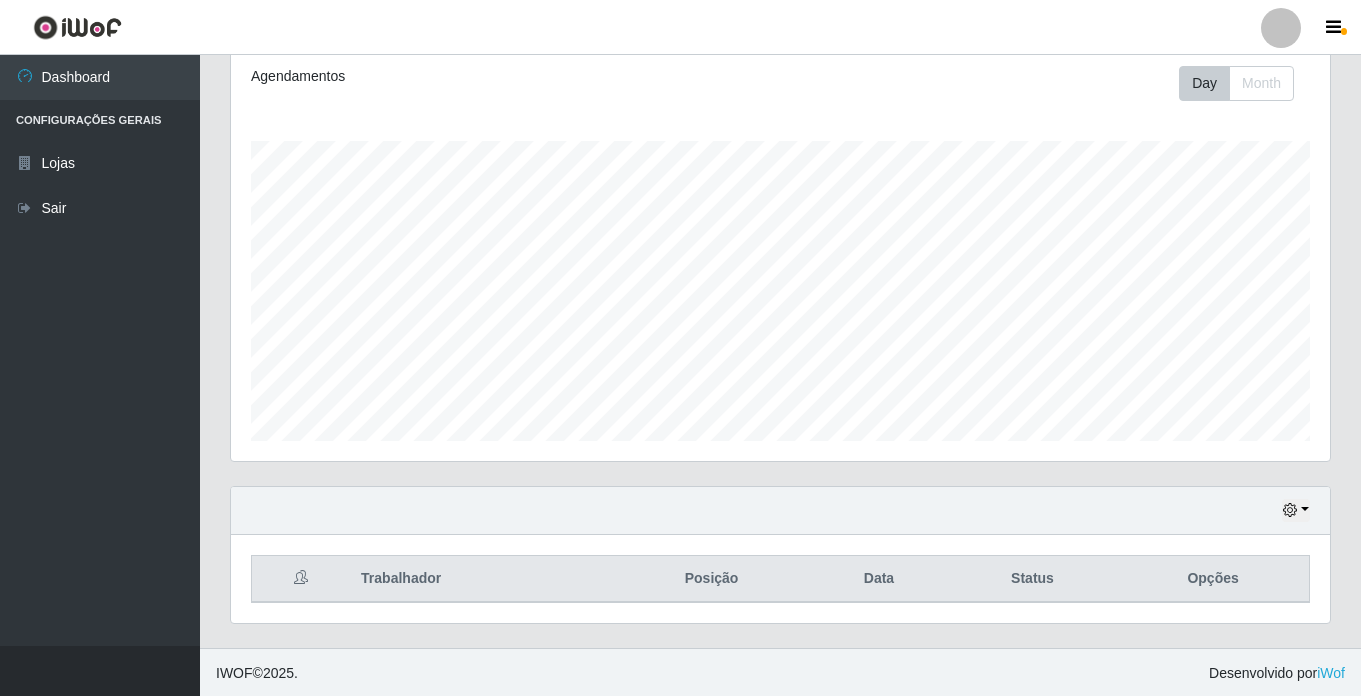 scroll, scrollTop: 276, scrollLeft: 0, axis: vertical 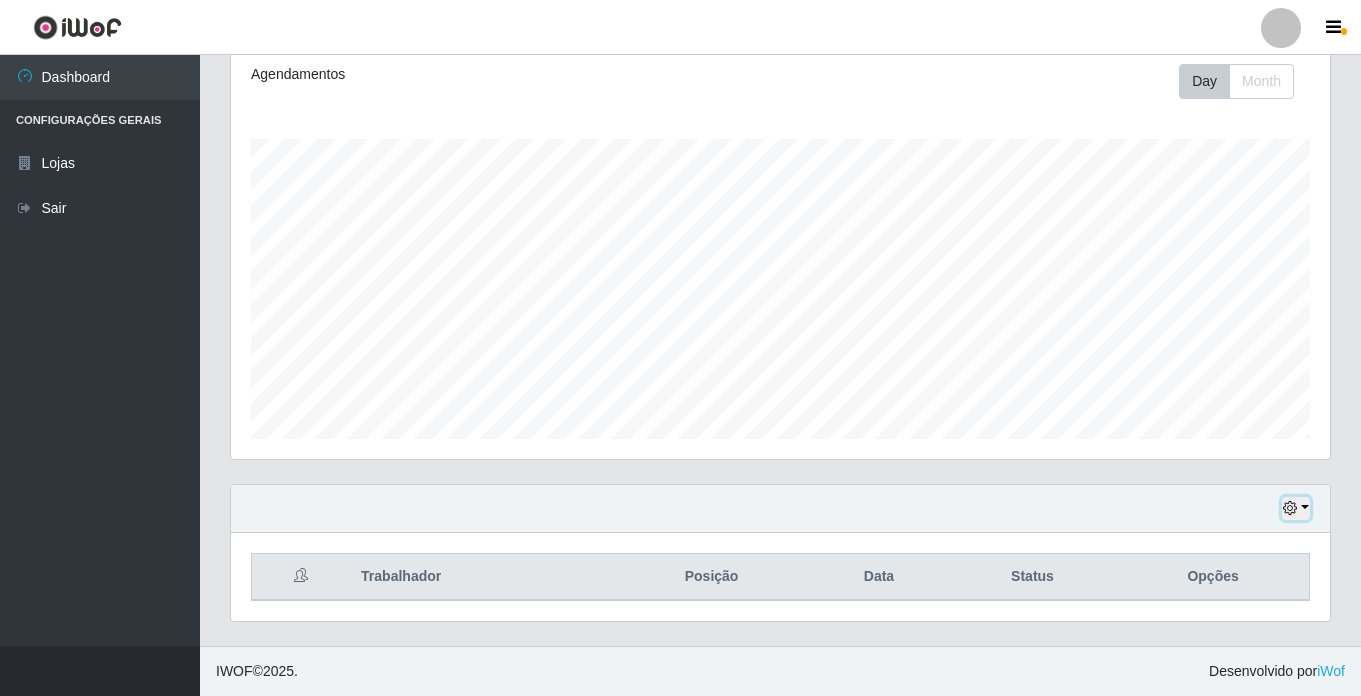 click at bounding box center (1296, 508) 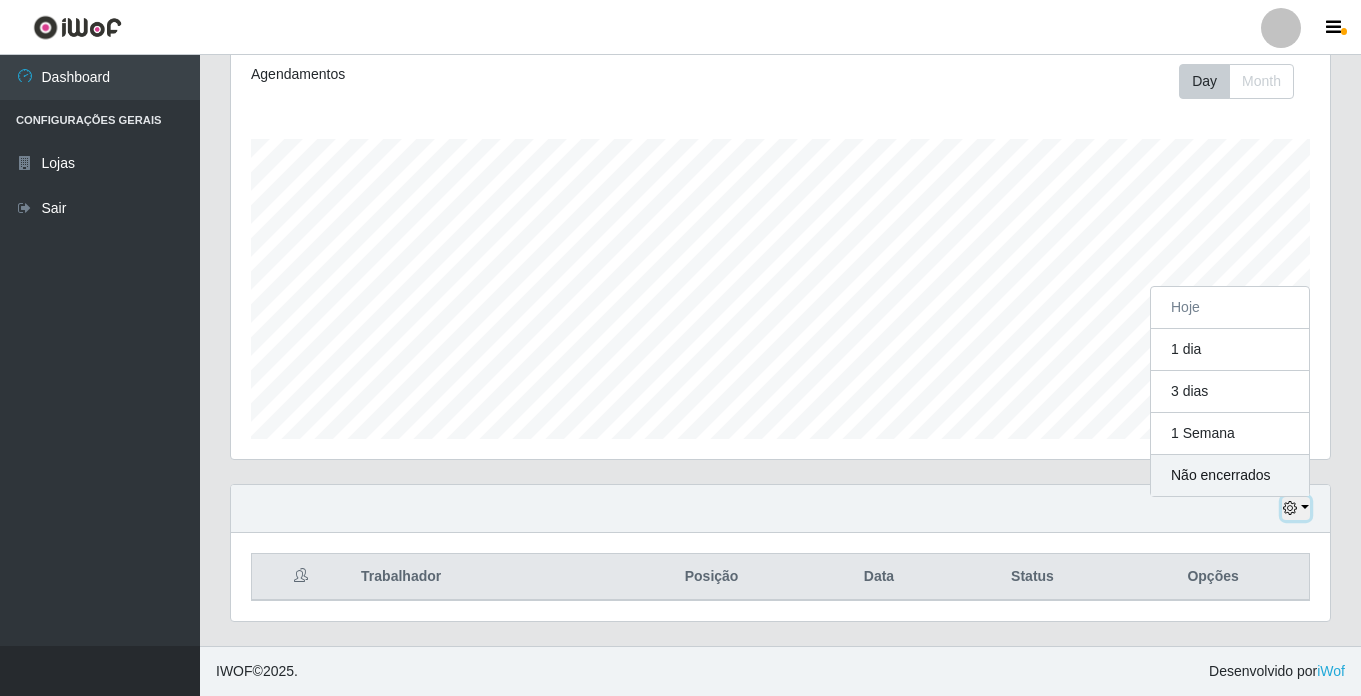 scroll, scrollTop: 415, scrollLeft: 1099, axis: both 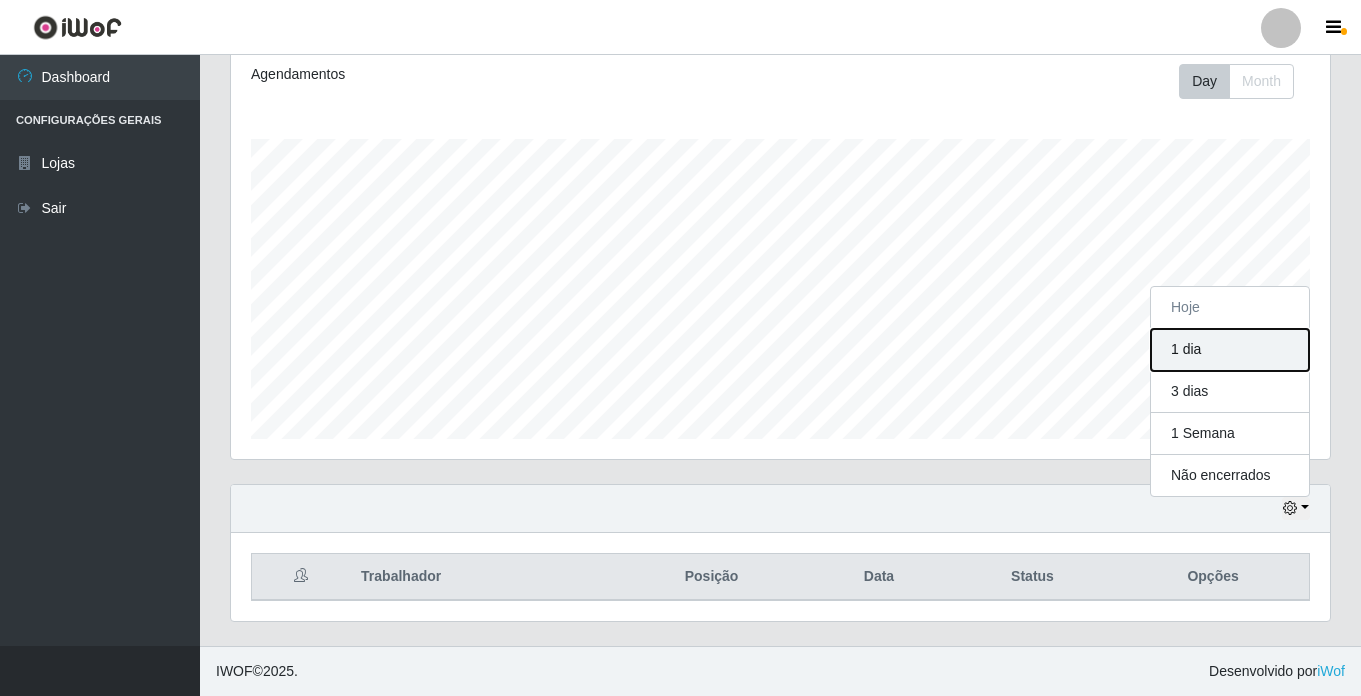 click on "1 dia" at bounding box center (1230, 350) 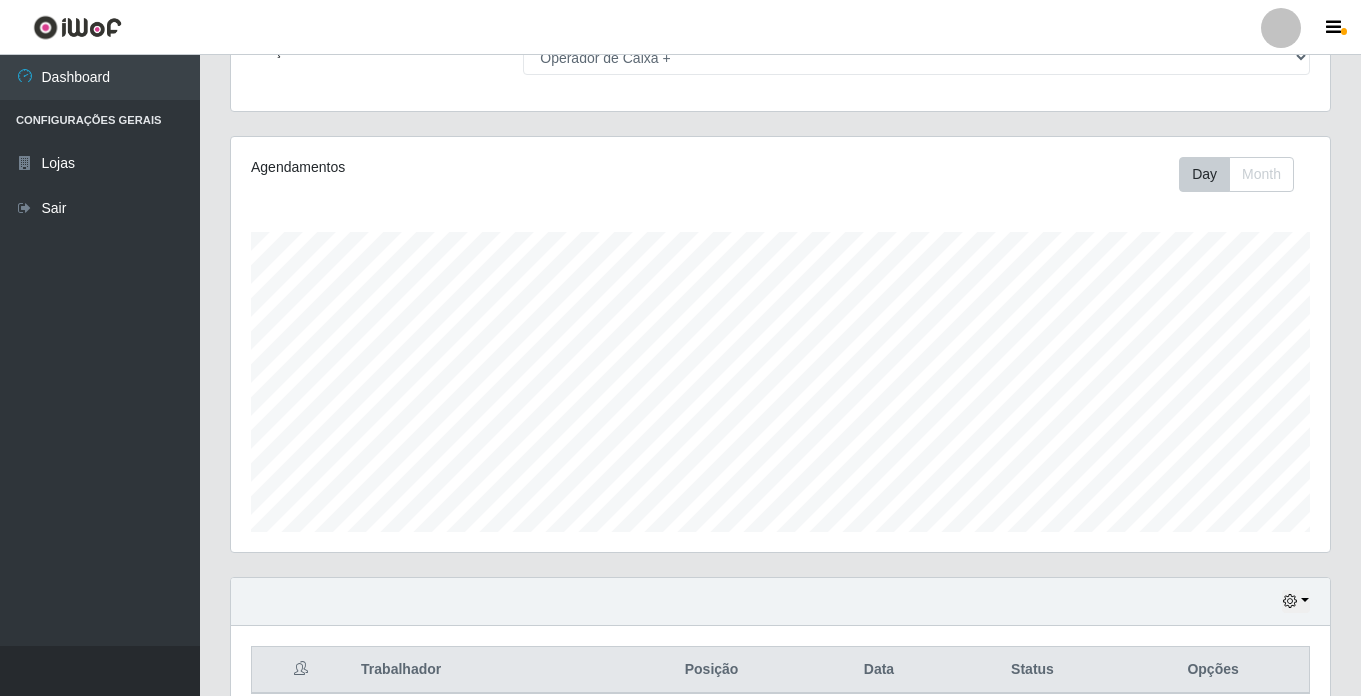 scroll, scrollTop: 0, scrollLeft: 0, axis: both 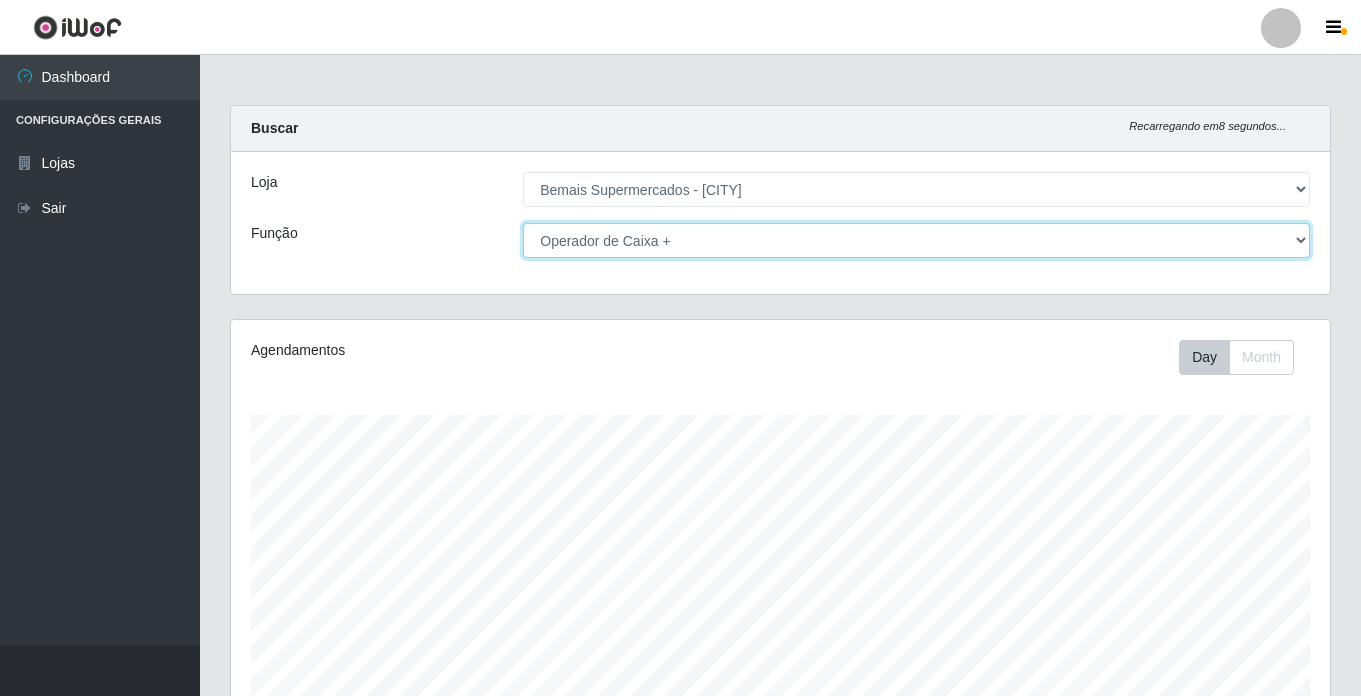 click on "[Selecione...] ASG ASG + ASG ++ Auxiliar de Estacionamento Auxiliar de Estacionamento + Auxiliar de Estacionamento ++ Auxiliar de Sushiman Auxiliar de Sushiman+ Auxiliar de Sushiman++ Balconista de Açougue  Balconista de Açougue + Balconista de Açougue ++ Balconista de Frios Balconista de Frios + Balconista de Frios ++ Balconista de Padaria  Balconista de Padaria + Balconista de Padaria ++ Embalador Embalador + Embalador ++ Operador de Caixa Operador de Caixa + Operador de Caixa ++ Repositor  Repositor + Repositor ++ Repositor de Hortifruti Repositor de Hortifruti + Repositor de Hortifruti ++" at bounding box center (916, 240) 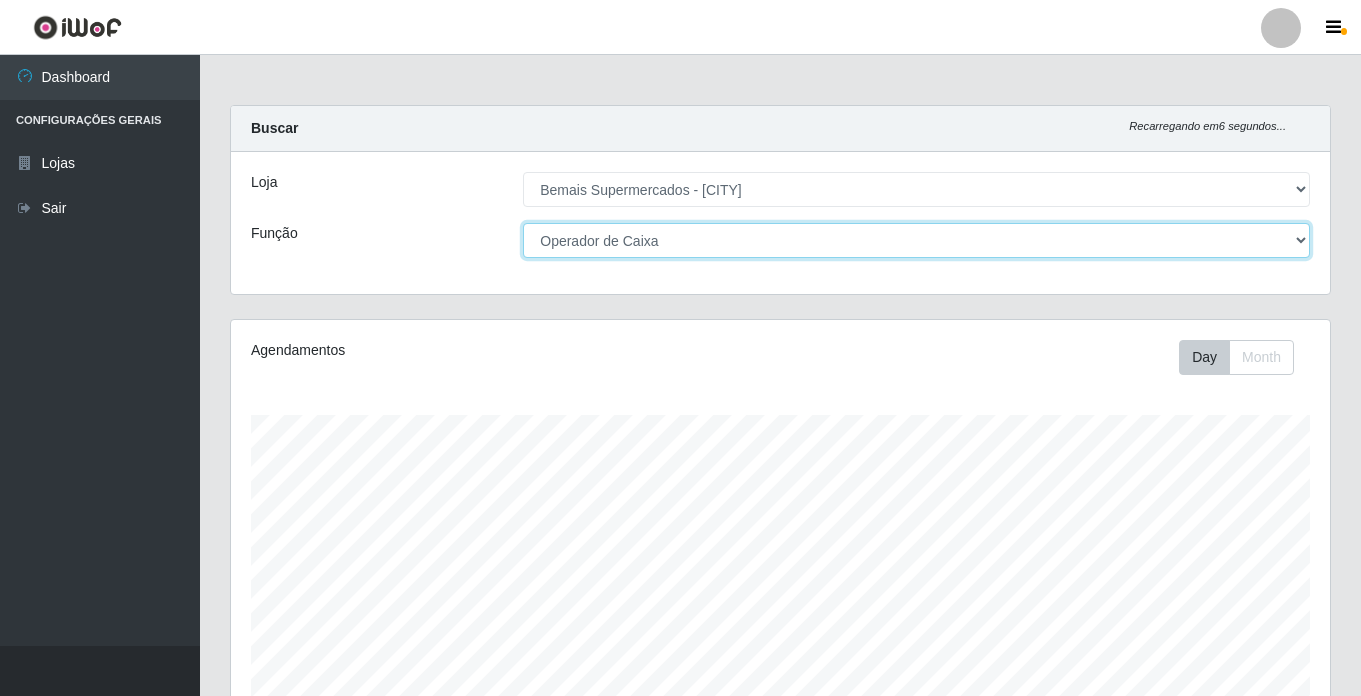 click on "[Selecione...] ASG ASG + ASG ++ Auxiliar de Estacionamento Auxiliar de Estacionamento + Auxiliar de Estacionamento ++ Auxiliar de Sushiman Auxiliar de Sushiman+ Auxiliar de Sushiman++ Balconista de Açougue  Balconista de Açougue + Balconista de Açougue ++ Balconista de Frios Balconista de Frios + Balconista de Frios ++ Balconista de Padaria  Balconista de Padaria + Balconista de Padaria ++ Embalador Embalador + Embalador ++ Operador de Caixa Operador de Caixa + Operador de Caixa ++ Repositor  Repositor + Repositor ++ Repositor de Hortifruti Repositor de Hortifruti + Repositor de Hortifruti ++" at bounding box center (916, 240) 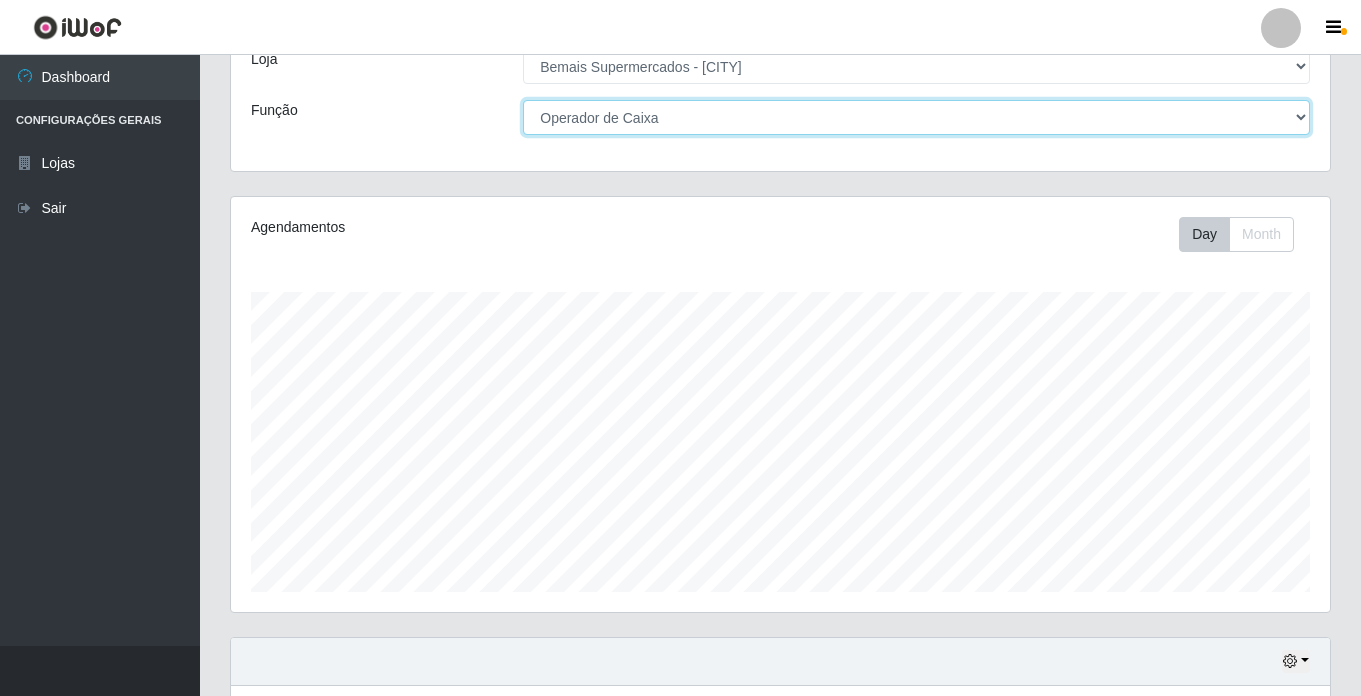 scroll, scrollTop: 0, scrollLeft: 0, axis: both 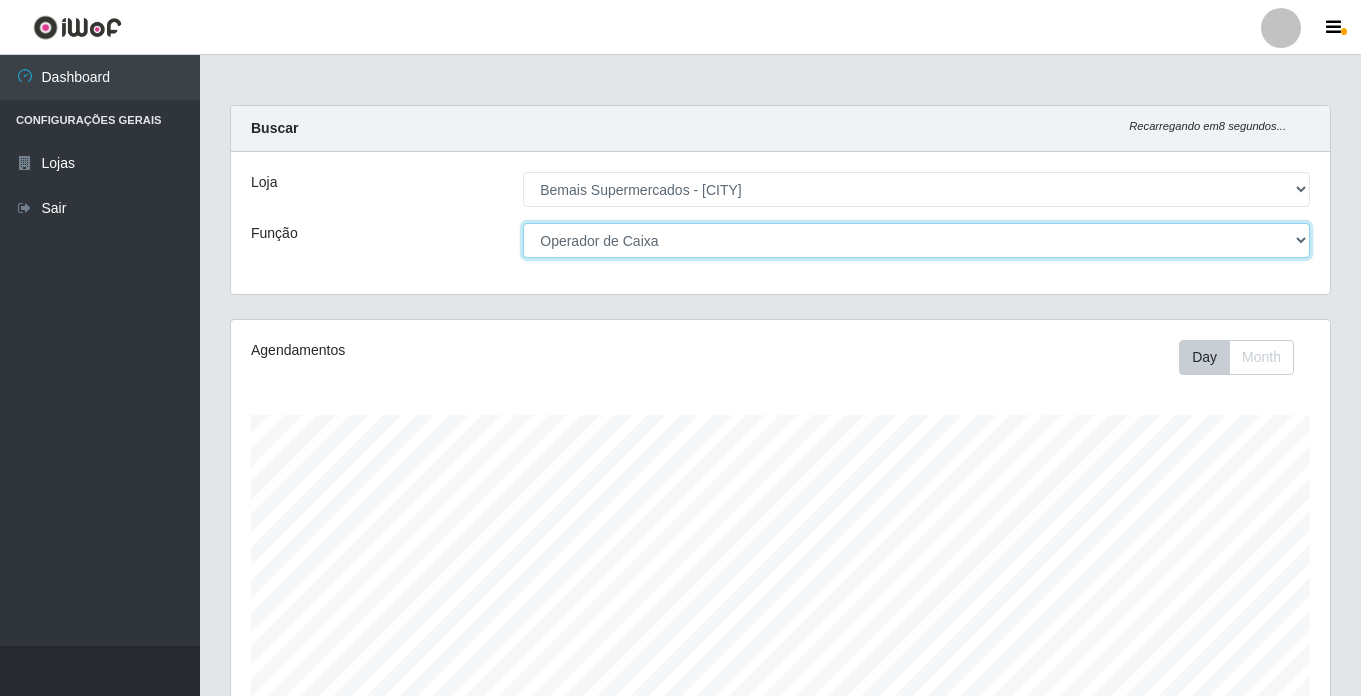 click on "[Selecione...] ASG ASG + ASG ++ Auxiliar de Estacionamento Auxiliar de Estacionamento + Auxiliar de Estacionamento ++ Auxiliar de Sushiman Auxiliar de Sushiman+ Auxiliar de Sushiman++ Balconista de Açougue  Balconista de Açougue + Balconista de Açougue ++ Balconista de Frios Balconista de Frios + Balconista de Frios ++ Balconista de Padaria  Balconista de Padaria + Balconista de Padaria ++ Embalador Embalador + Embalador ++ Operador de Caixa Operador de Caixa + Operador de Caixa ++ Repositor  Repositor + Repositor ++ Repositor de Hortifruti Repositor de Hortifruti + Repositor de Hortifruti ++" at bounding box center [916, 240] 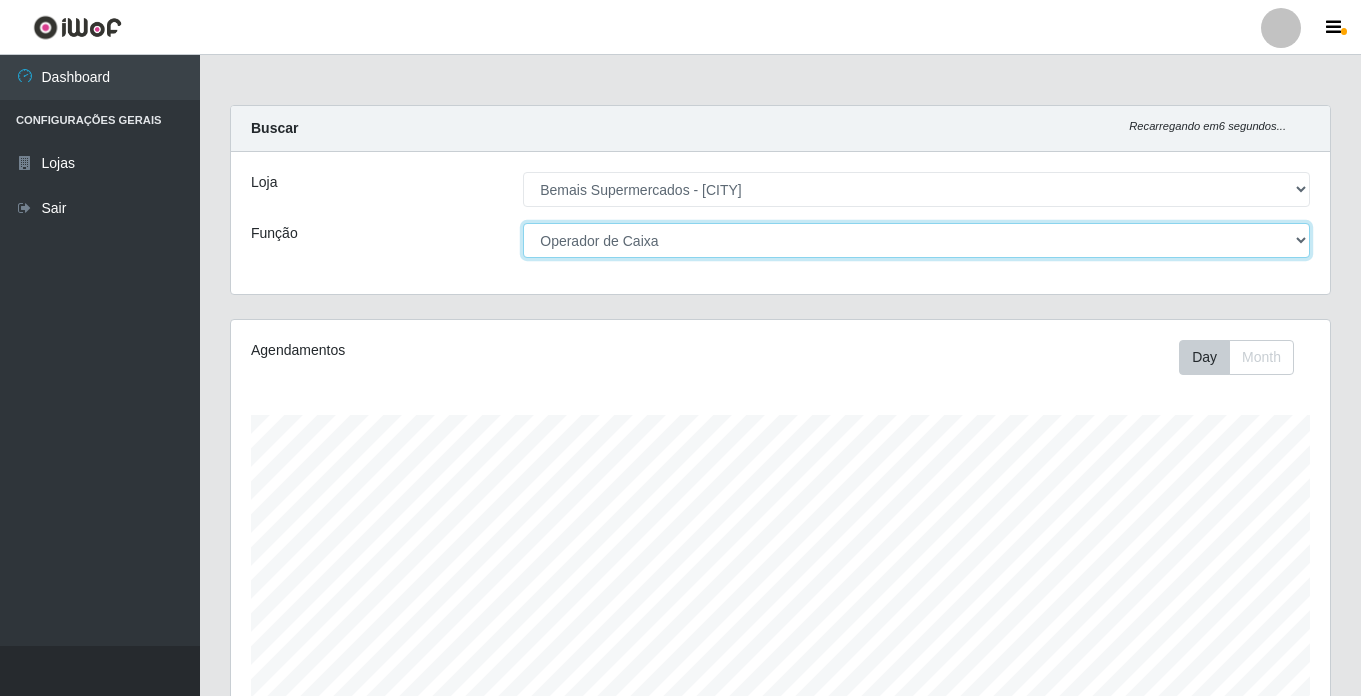 select on "[Selecione...]" 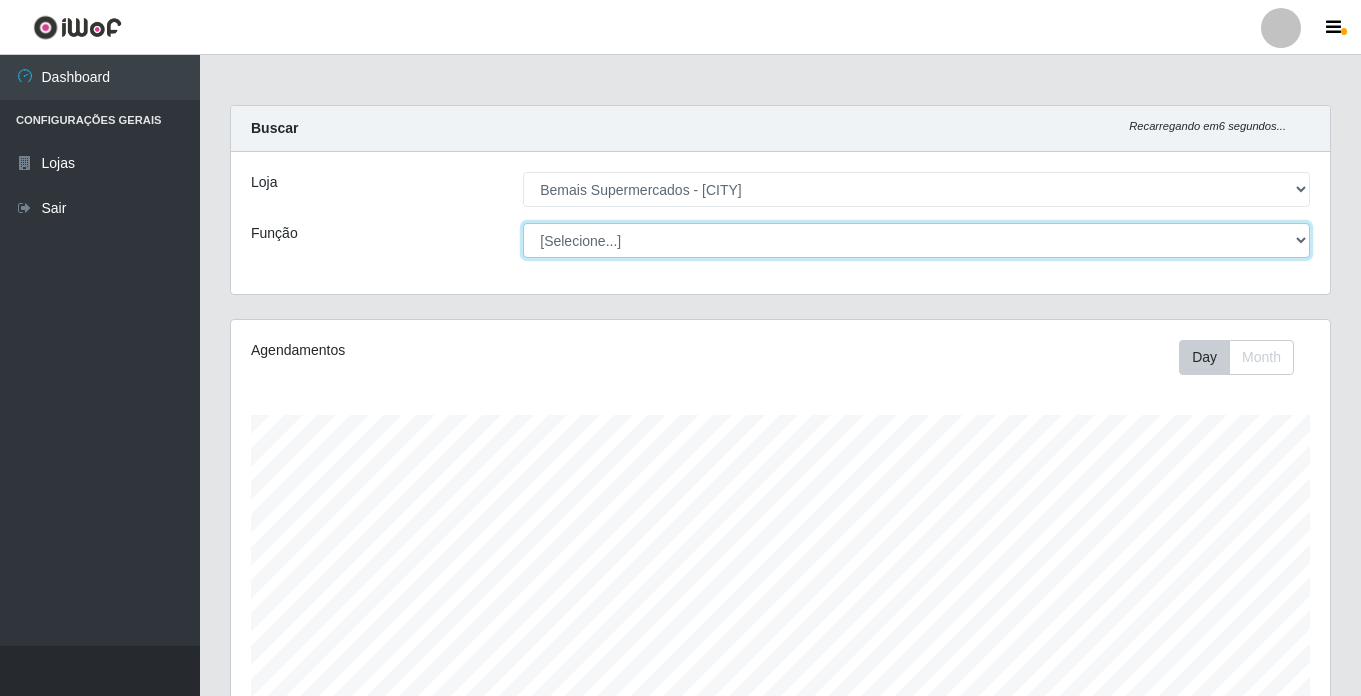 click on "[Selecione...] ASG ASG + ASG ++ Auxiliar de Estacionamento Auxiliar de Estacionamento + Auxiliar de Estacionamento ++ Auxiliar de Sushiman Auxiliar de Sushiman+ Auxiliar de Sushiman++ Balconista de Açougue  Balconista de Açougue + Balconista de Açougue ++ Balconista de Frios Balconista de Frios + Balconista de Frios ++ Balconista de Padaria  Balconista de Padaria + Balconista de Padaria ++ Embalador Embalador + Embalador ++ Operador de Caixa Operador de Caixa + Operador de Caixa ++ Repositor  Repositor + Repositor ++ Repositor de Hortifruti Repositor de Hortifruti + Repositor de Hortifruti ++" at bounding box center (916, 240) 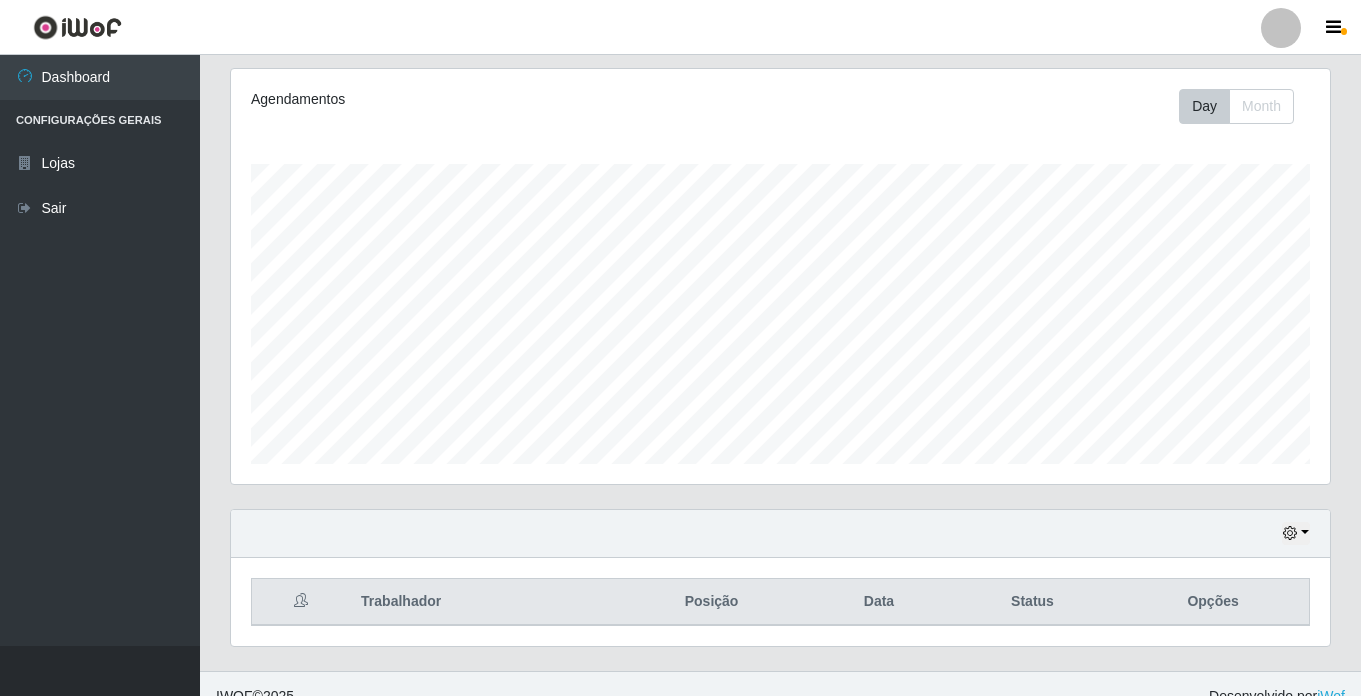 scroll, scrollTop: 276, scrollLeft: 0, axis: vertical 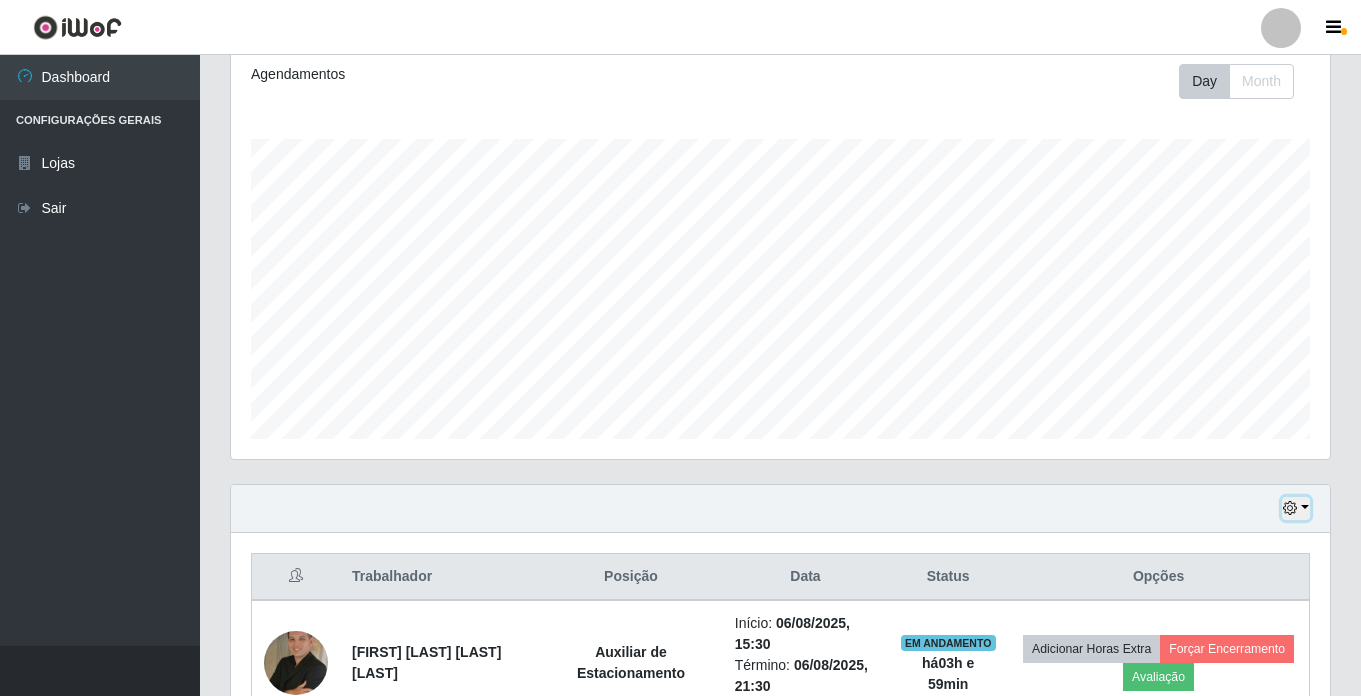 click at bounding box center [1290, 508] 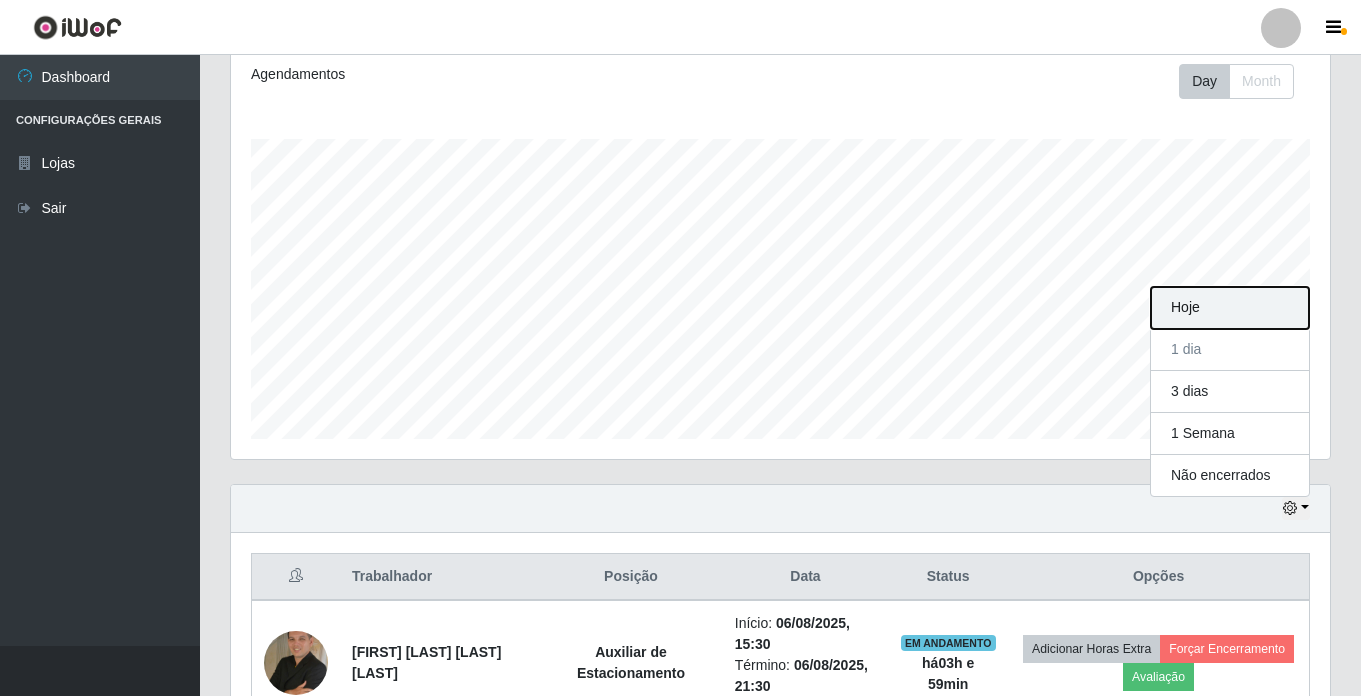 click on "Hoje" at bounding box center (1230, 308) 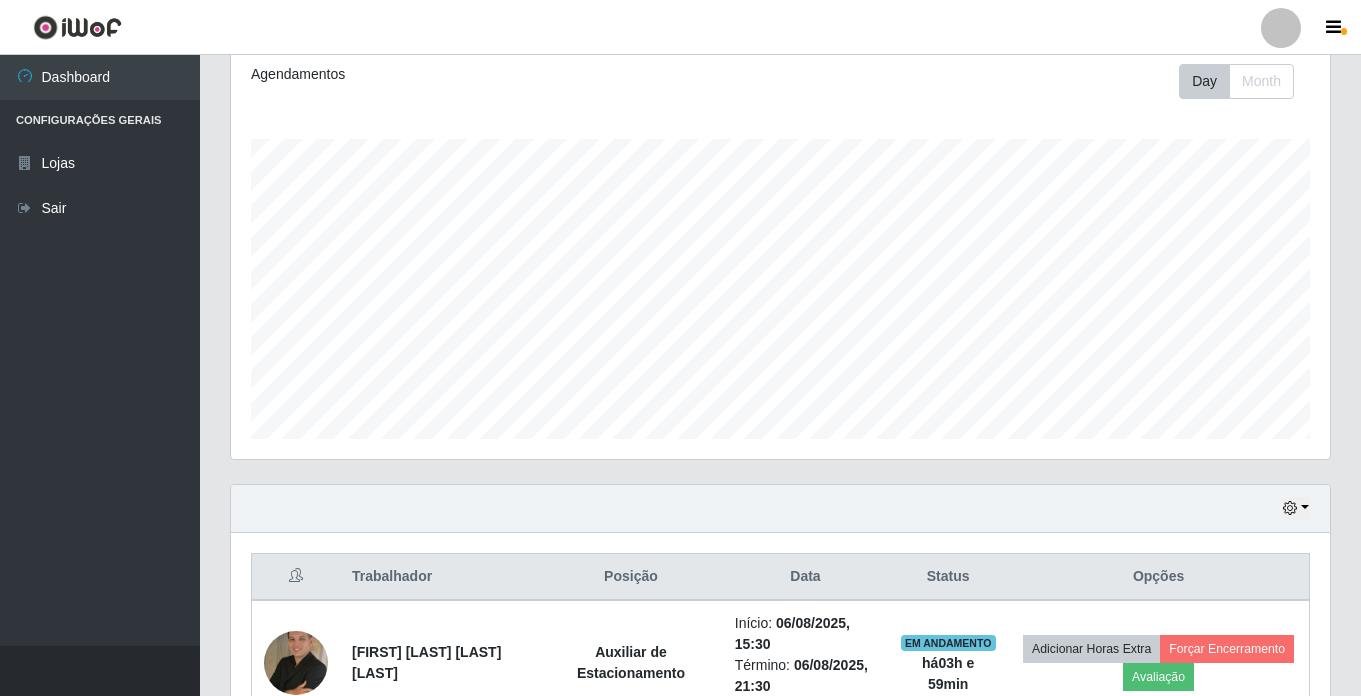 click on "Hoje 1 dia 3 dias 1 Semana Não encerrados" at bounding box center [780, 509] 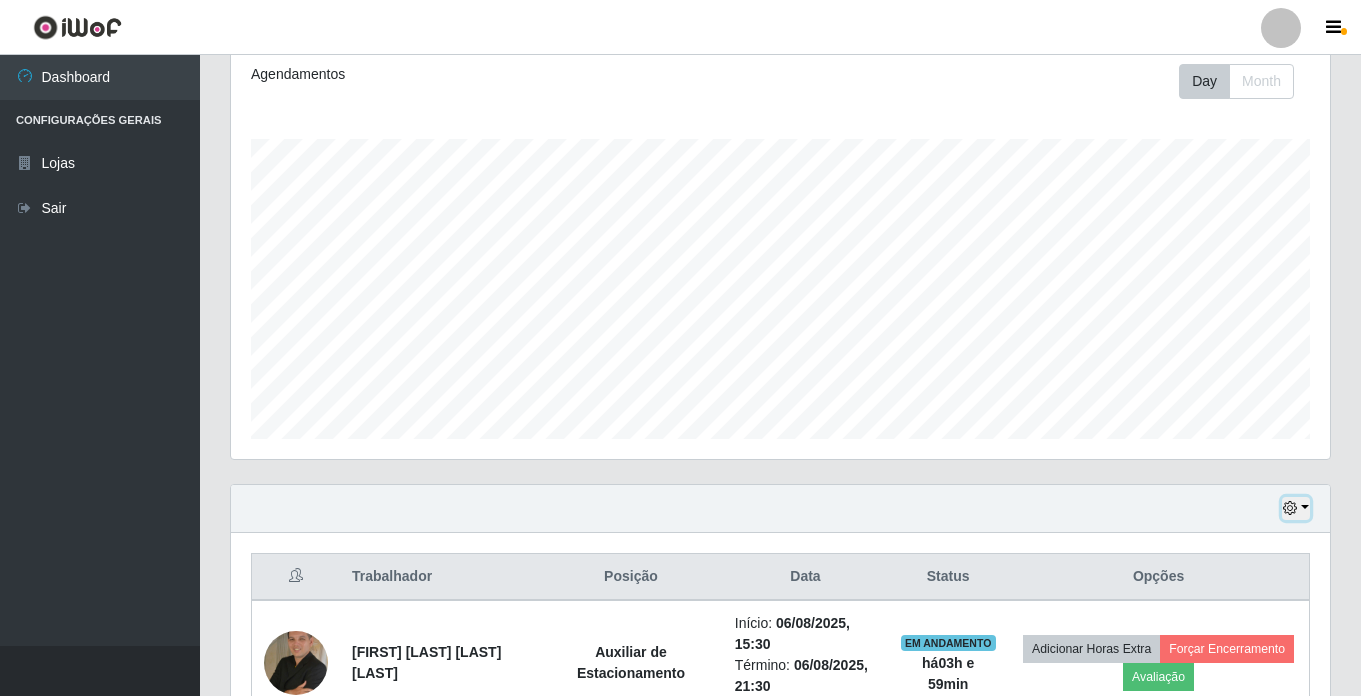 click at bounding box center (1290, 508) 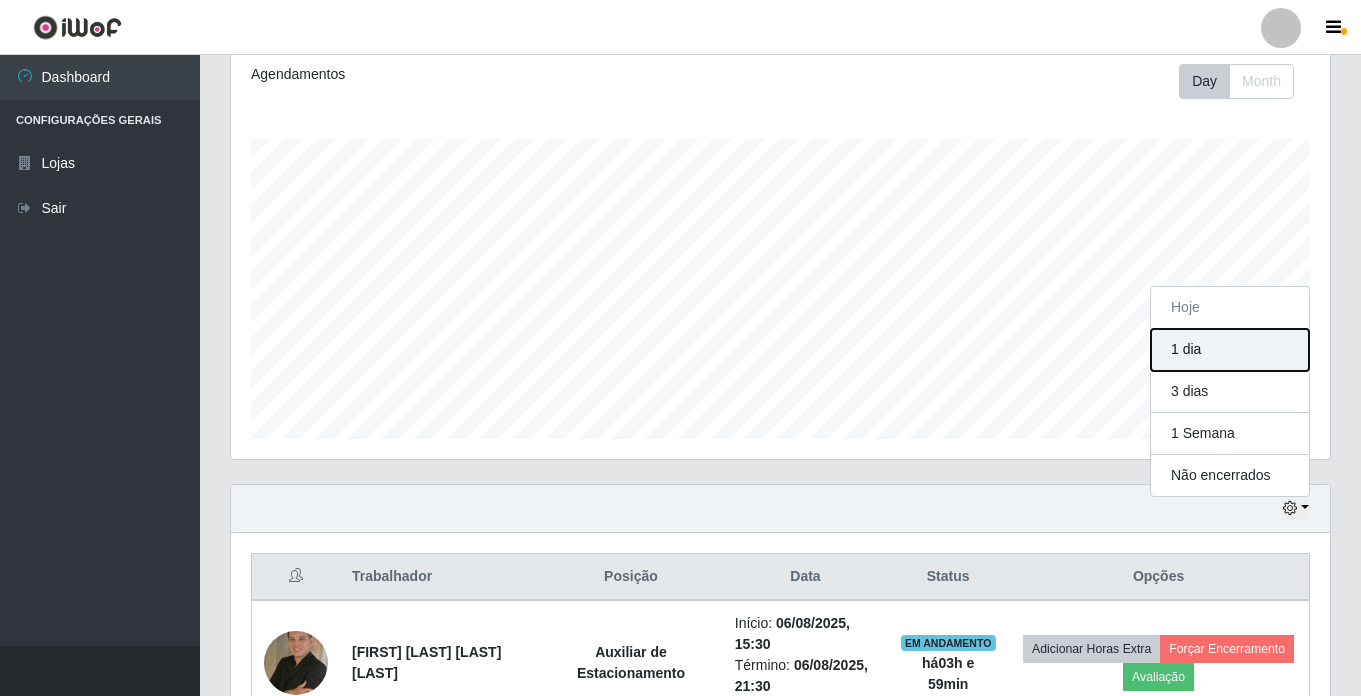 click on "1 dia" at bounding box center (1230, 350) 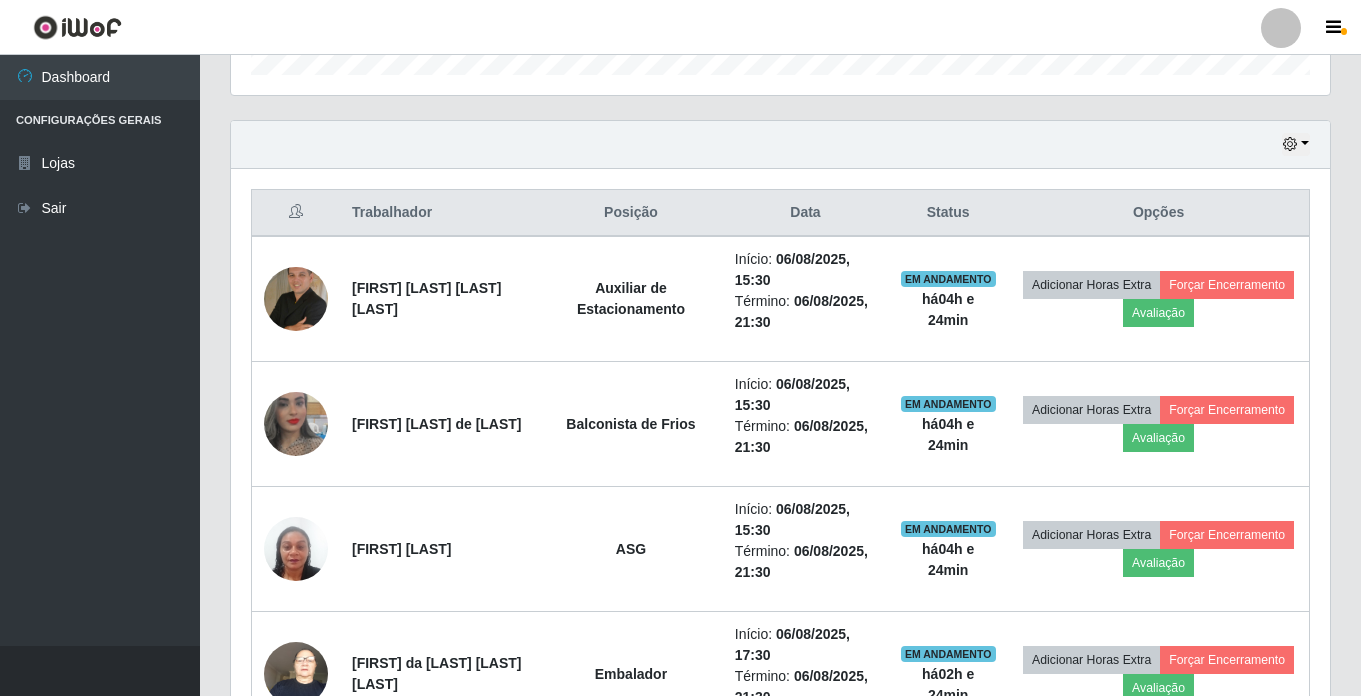 scroll, scrollTop: 501, scrollLeft: 0, axis: vertical 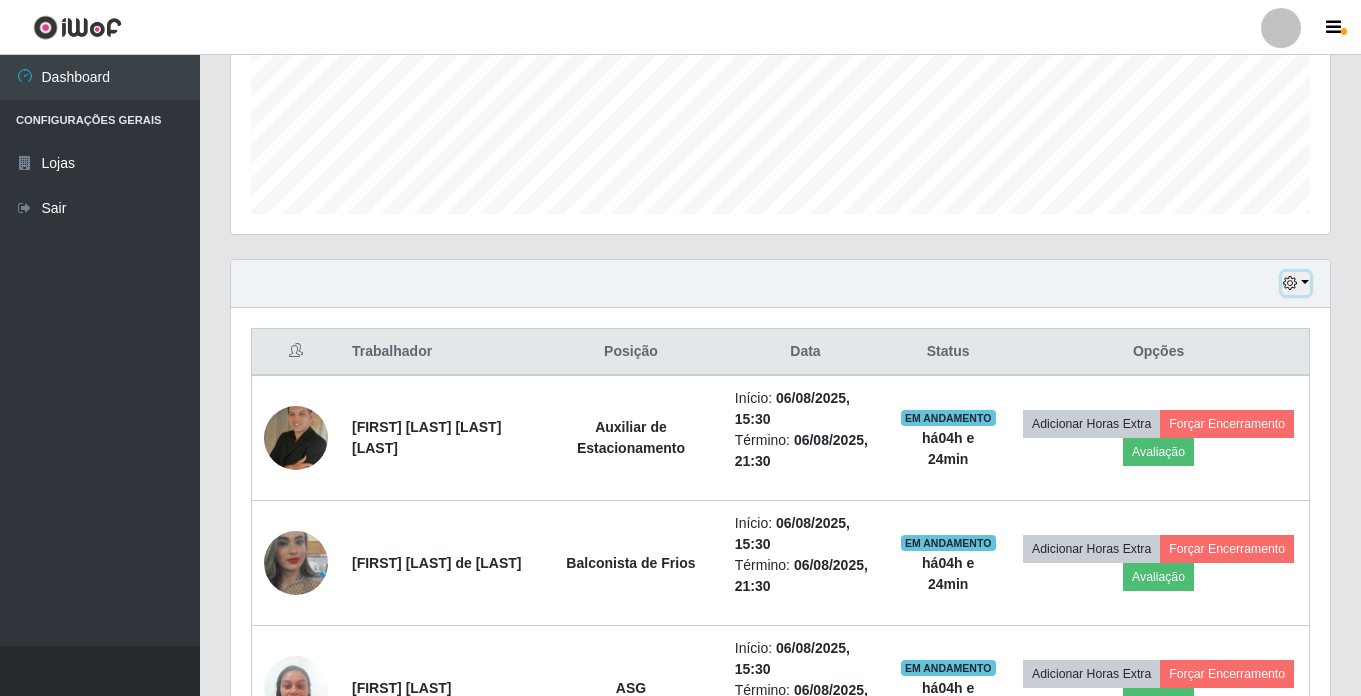 click at bounding box center (1290, 283) 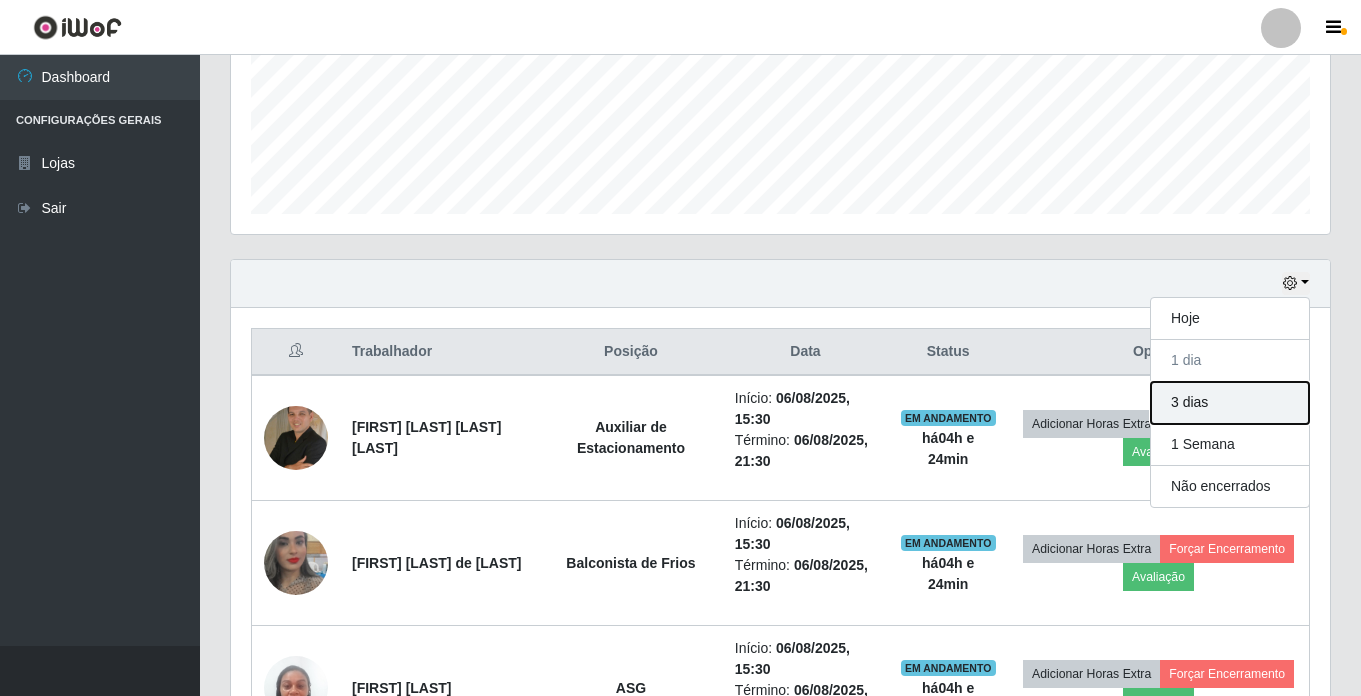 click on "3 dias" at bounding box center (1230, 403) 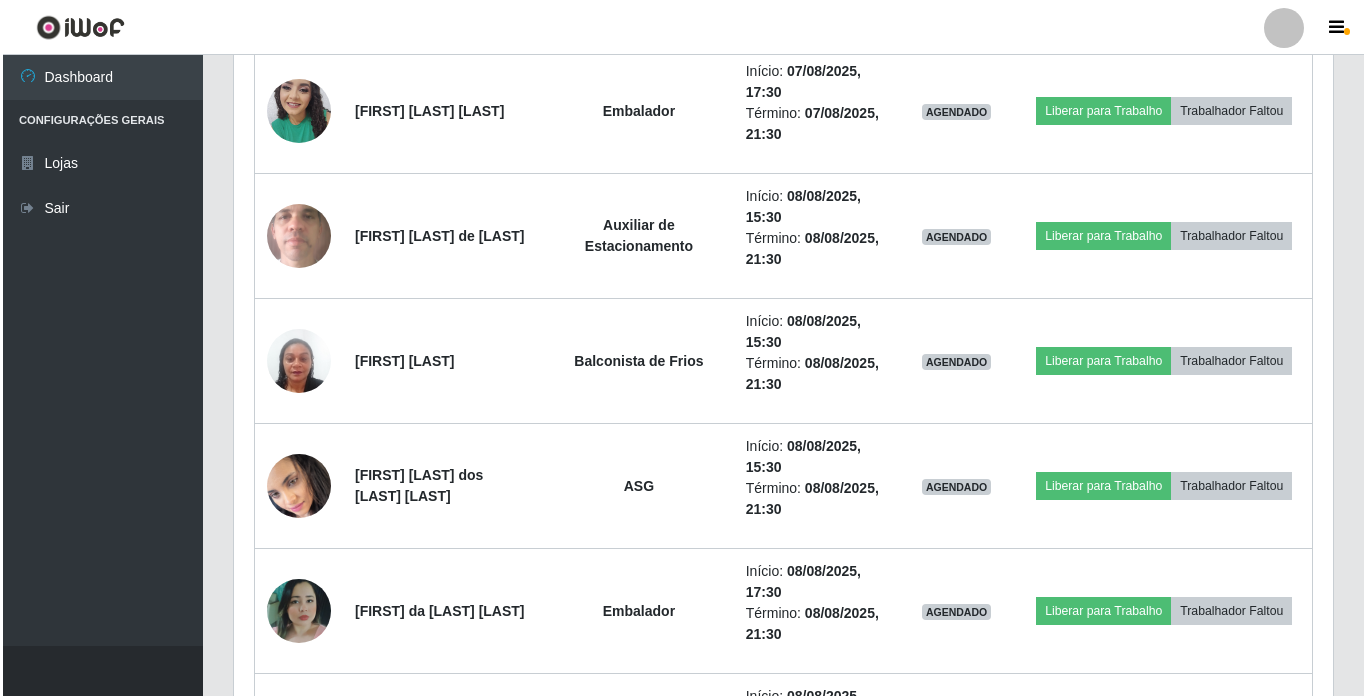 scroll, scrollTop: 1801, scrollLeft: 0, axis: vertical 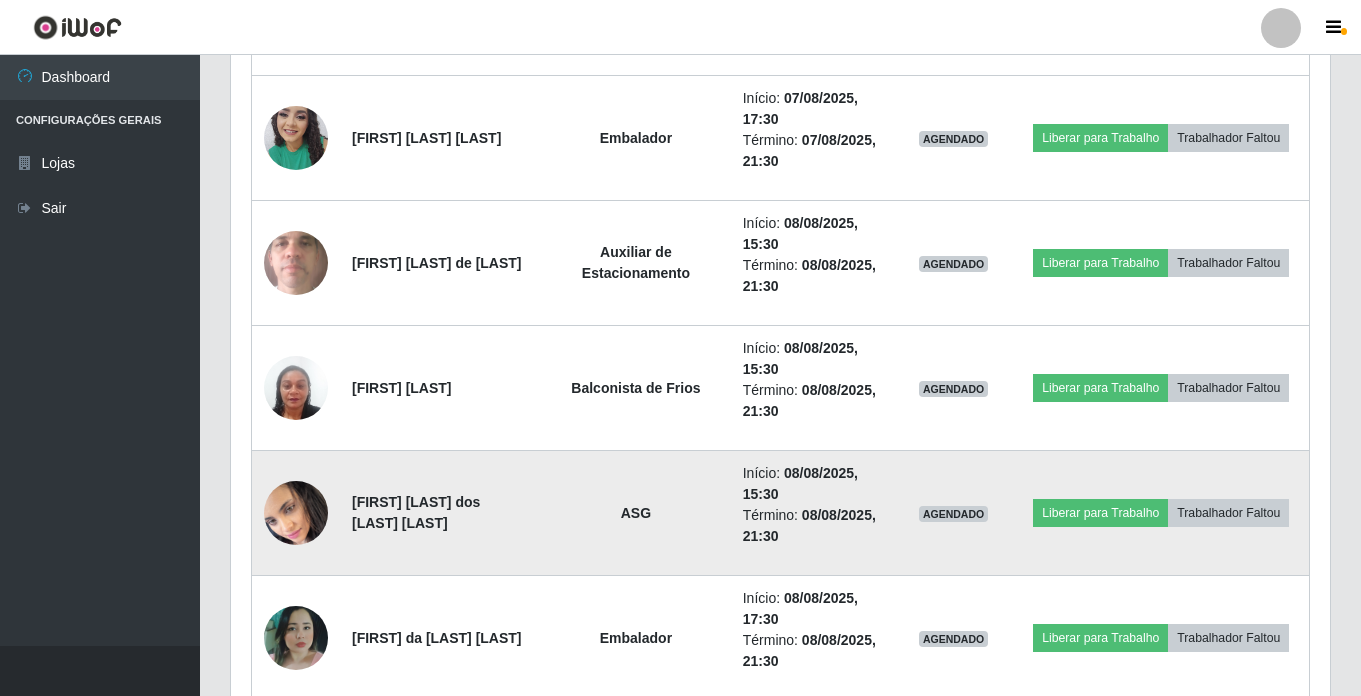 click at bounding box center (296, 513) 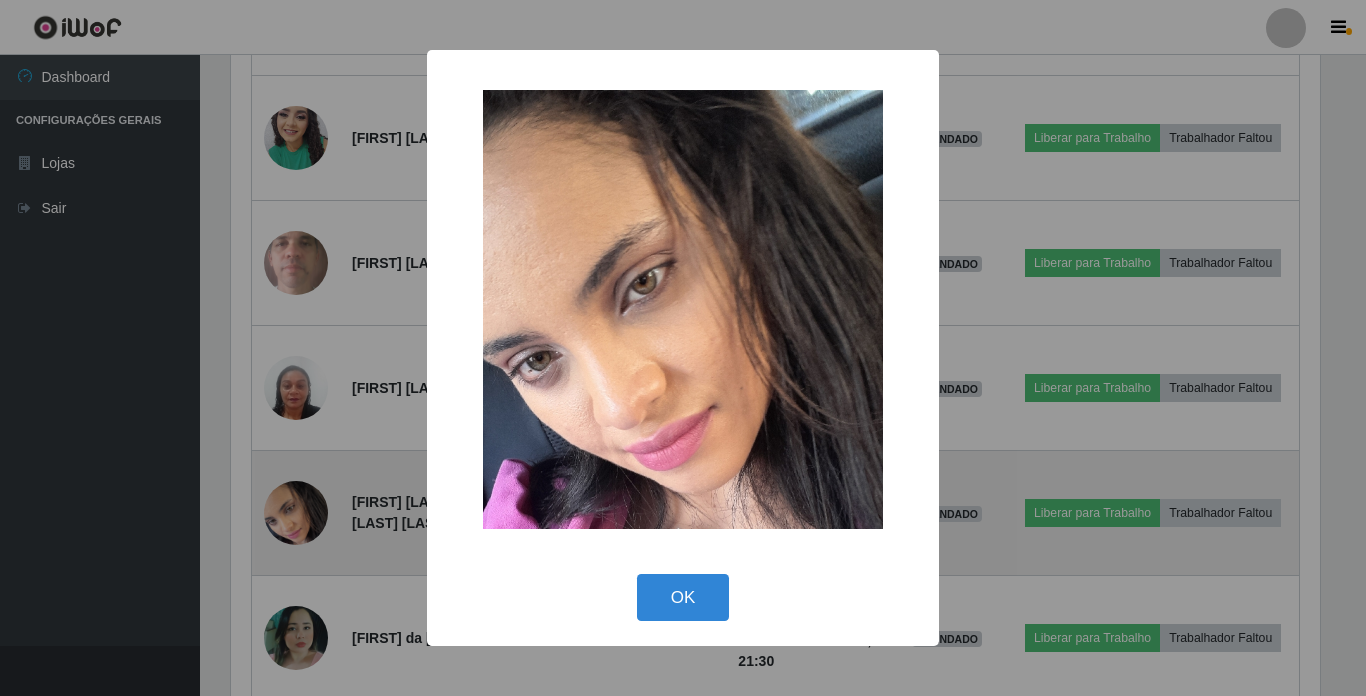scroll, scrollTop: 999585, scrollLeft: 998911, axis: both 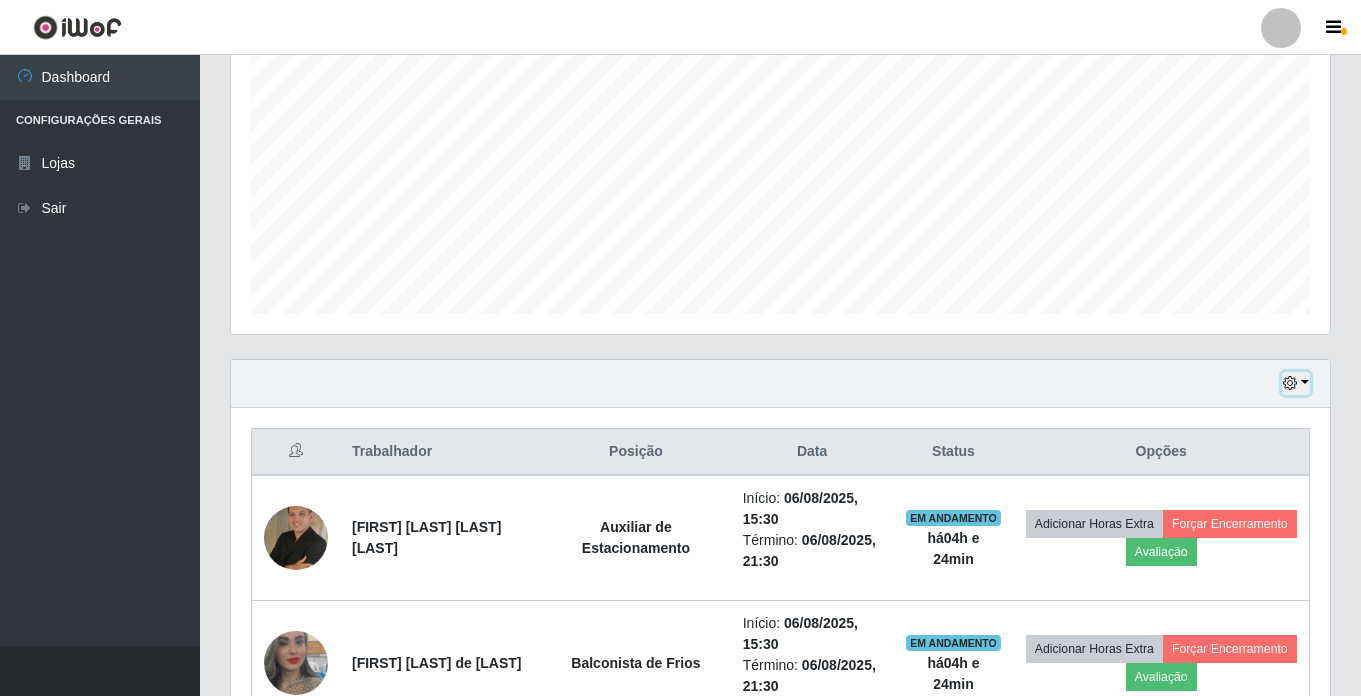 click at bounding box center (1296, 383) 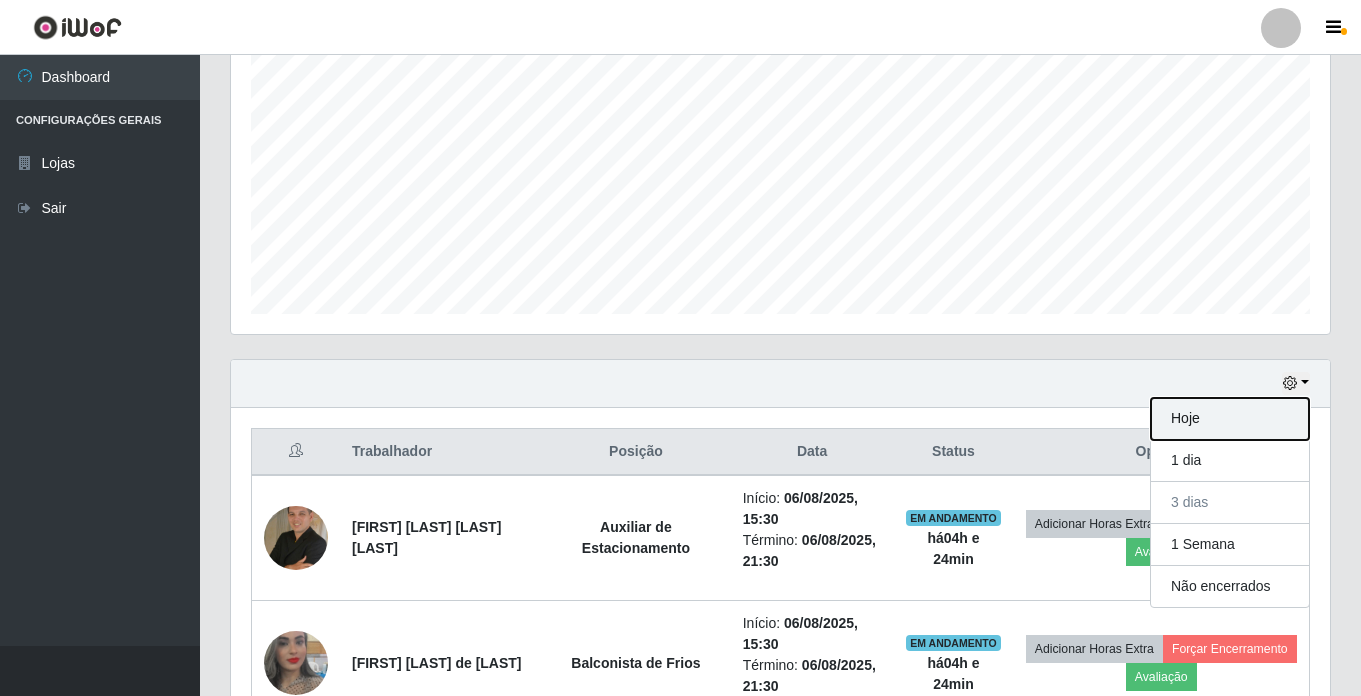 click on "Hoje" at bounding box center [1230, 419] 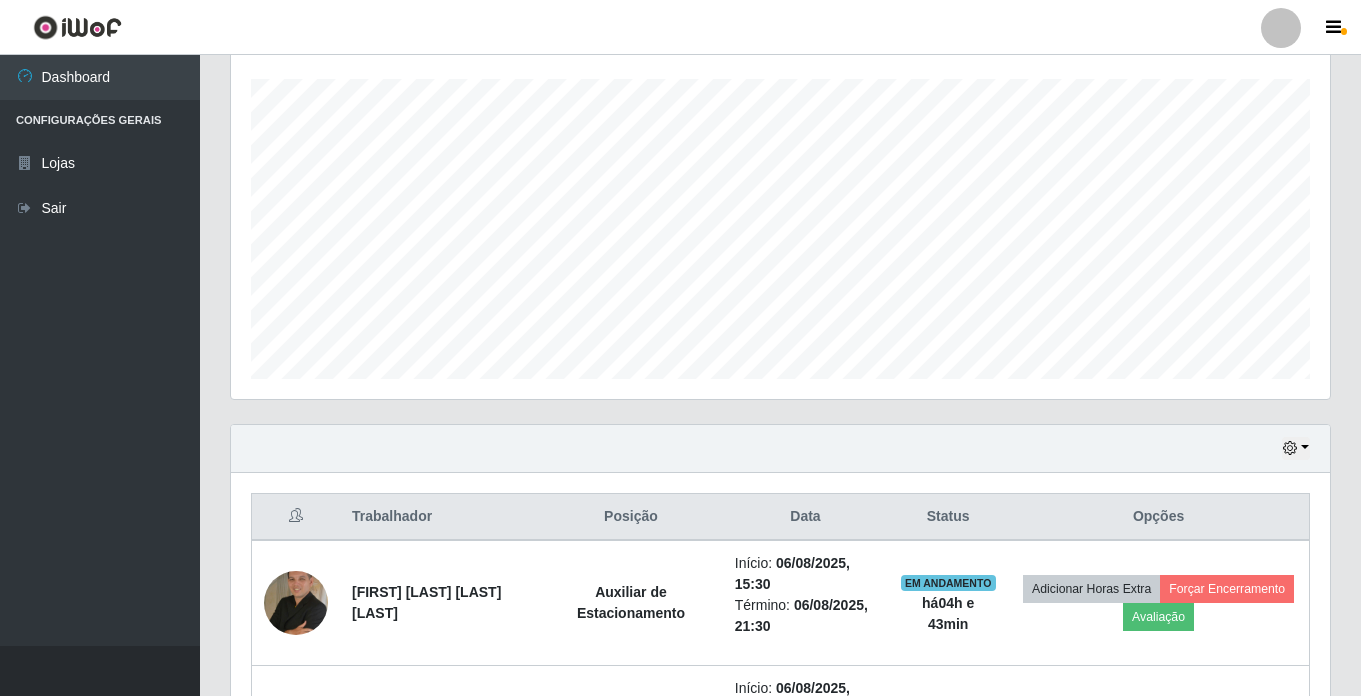scroll, scrollTop: 301, scrollLeft: 0, axis: vertical 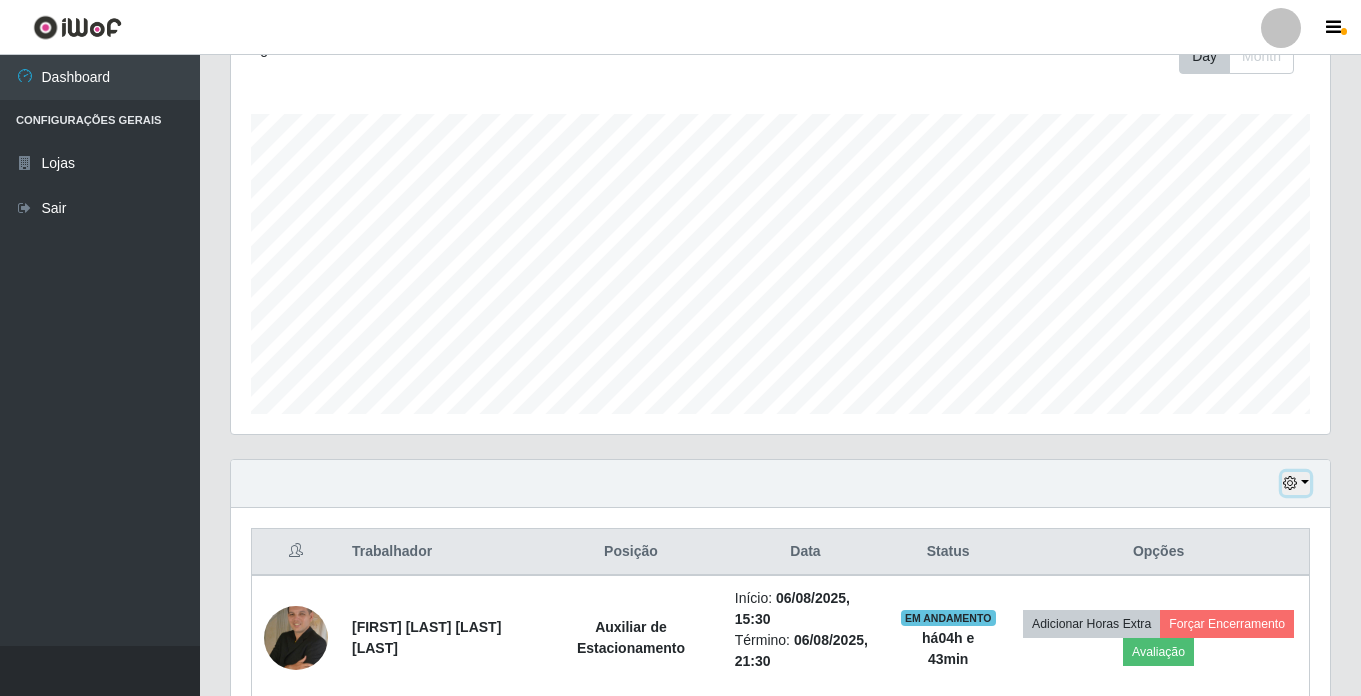 click at bounding box center (1296, 483) 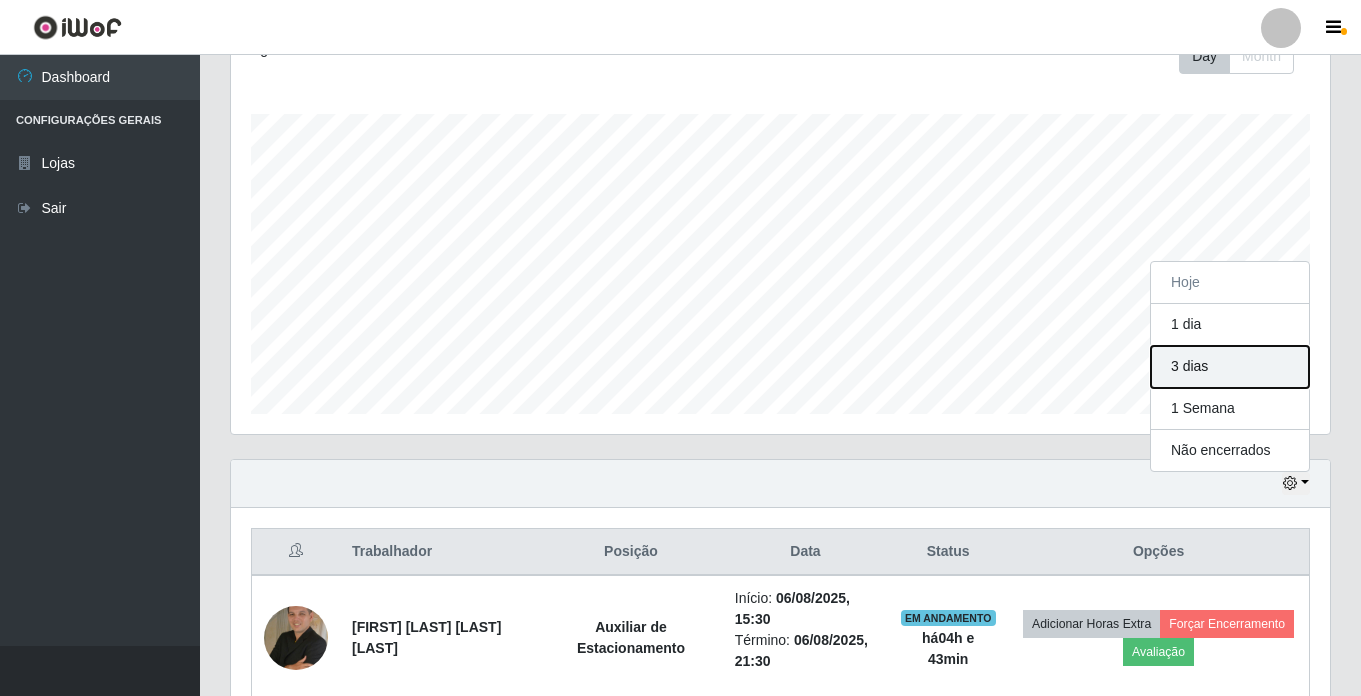 click on "3 dias" at bounding box center [1230, 367] 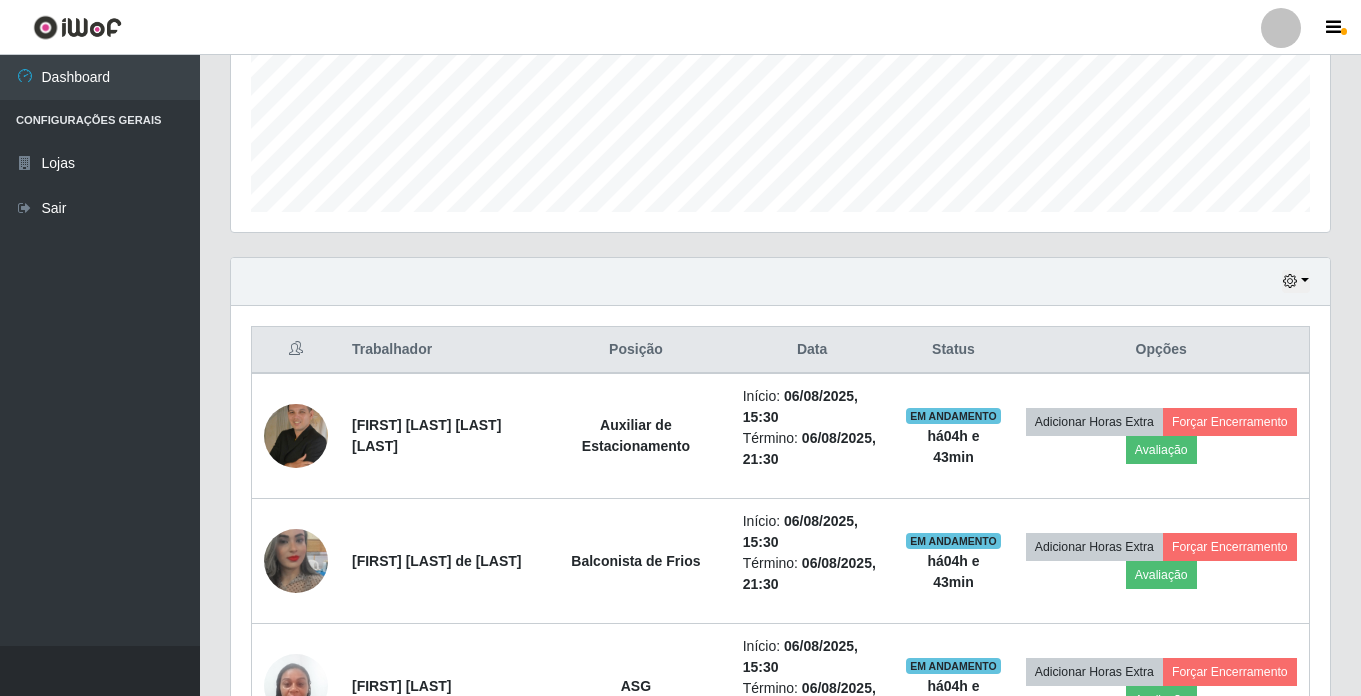 scroll, scrollTop: 501, scrollLeft: 0, axis: vertical 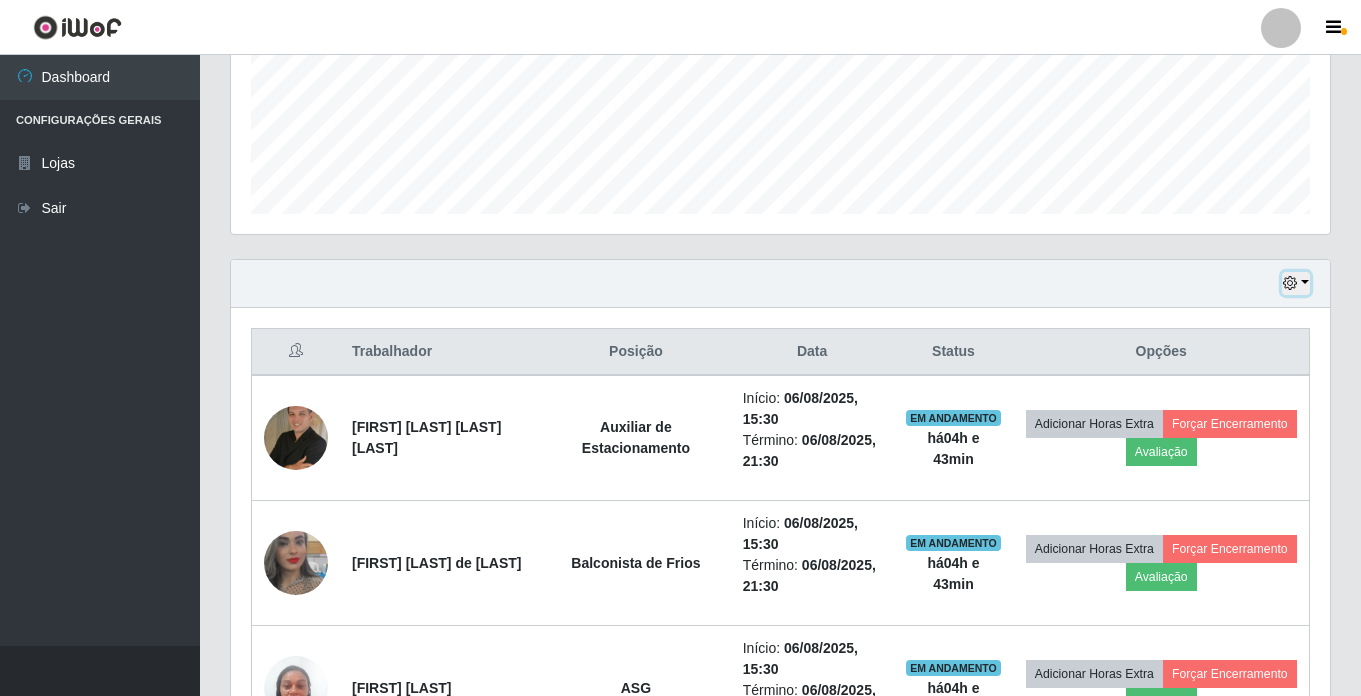 click at bounding box center [1290, 283] 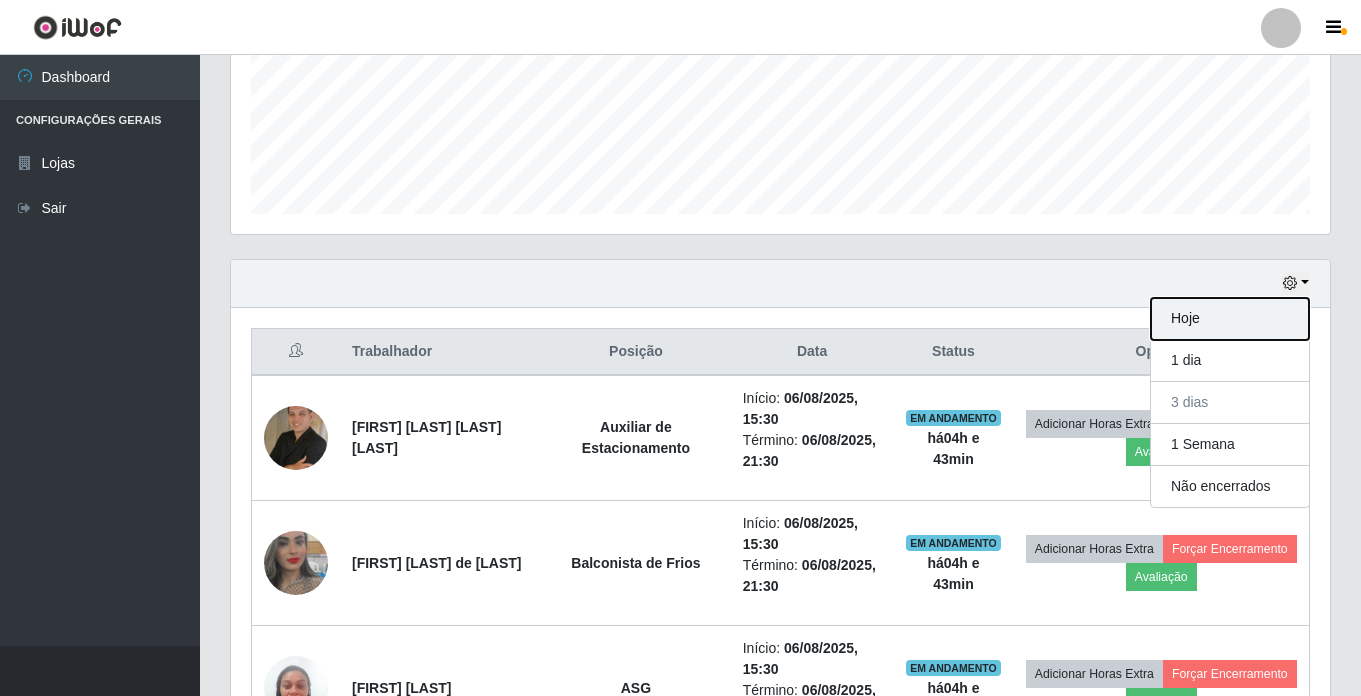click on "Hoje" at bounding box center [1230, 319] 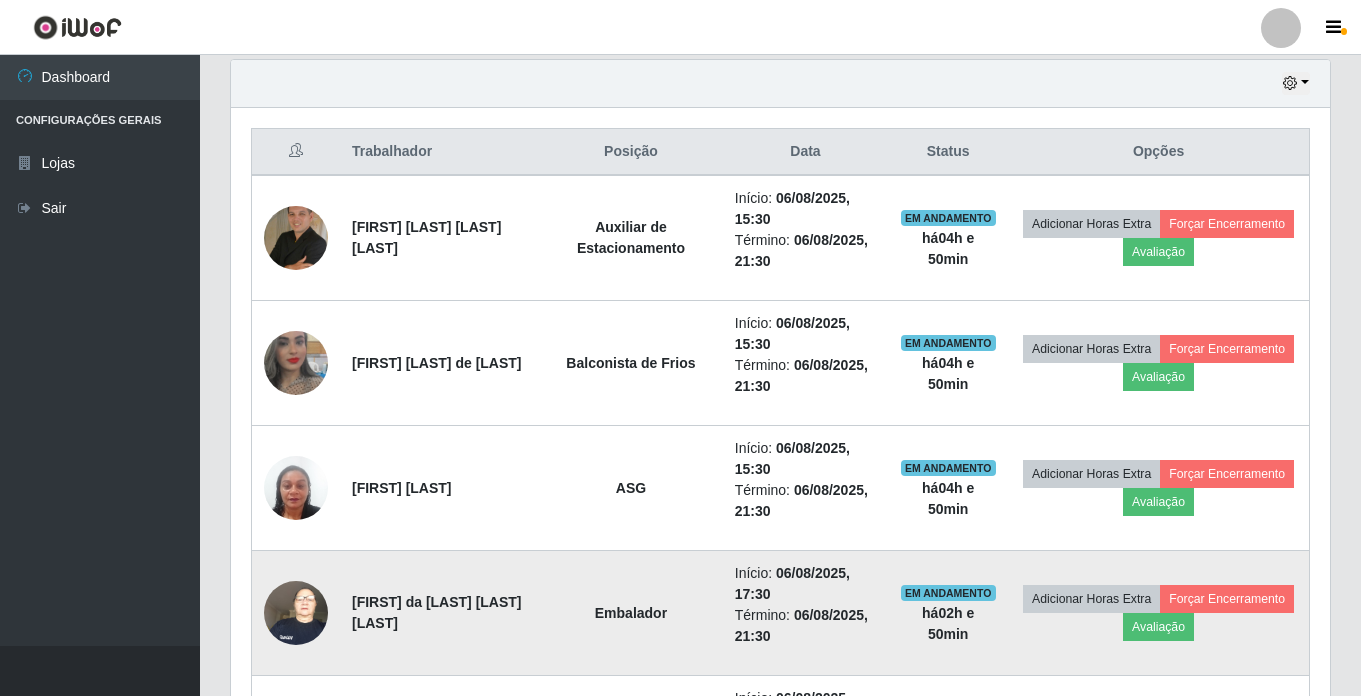 scroll, scrollTop: 501, scrollLeft: 0, axis: vertical 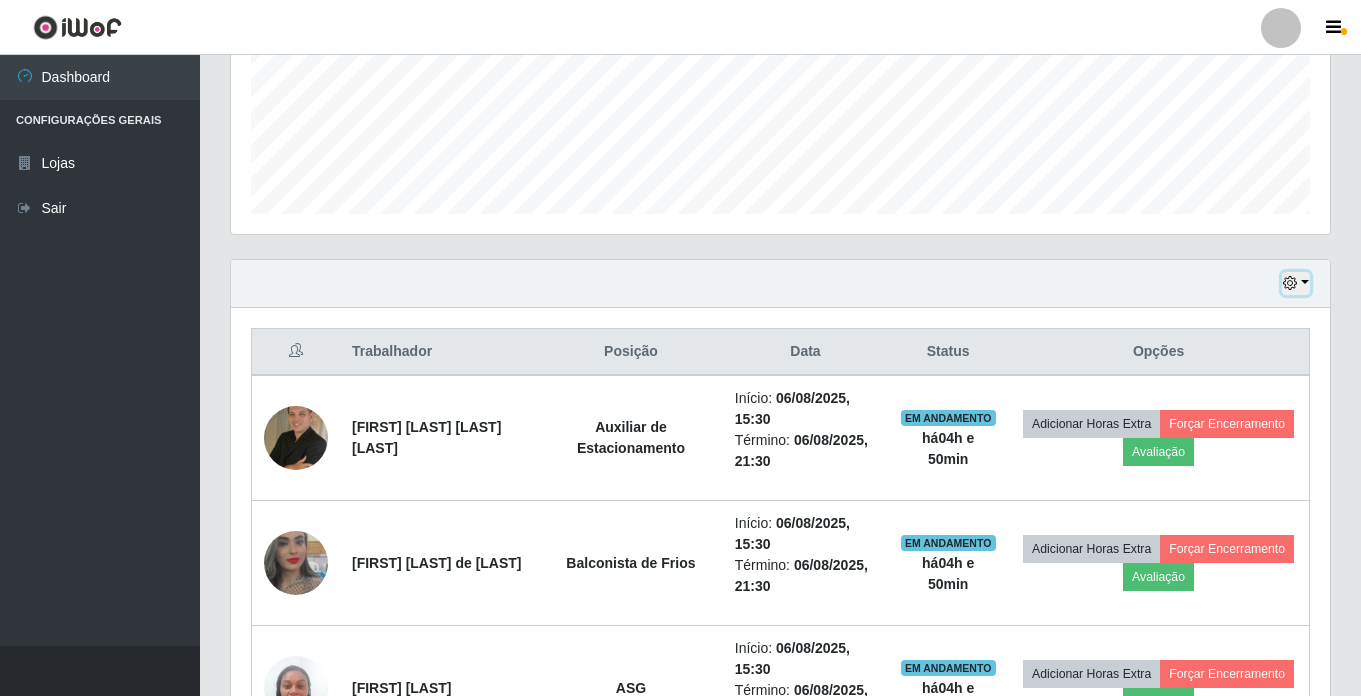 click at bounding box center (1290, 283) 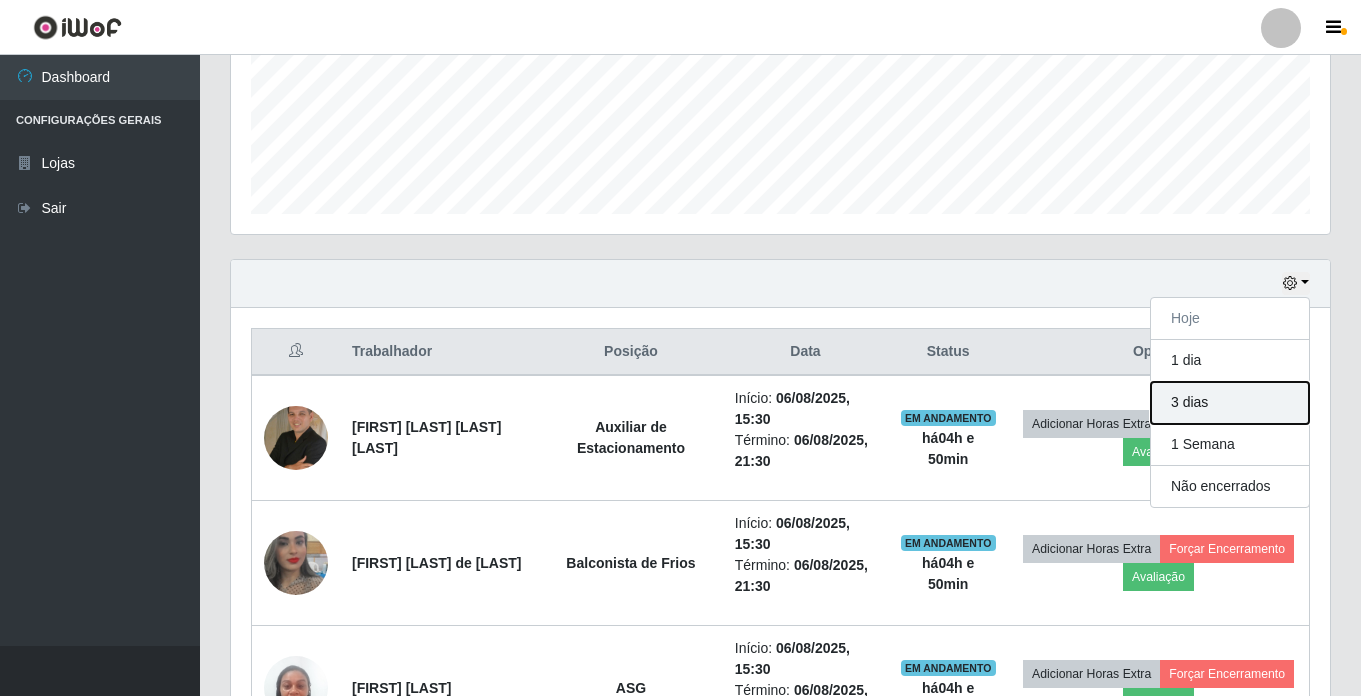click on "3 dias" at bounding box center (1230, 403) 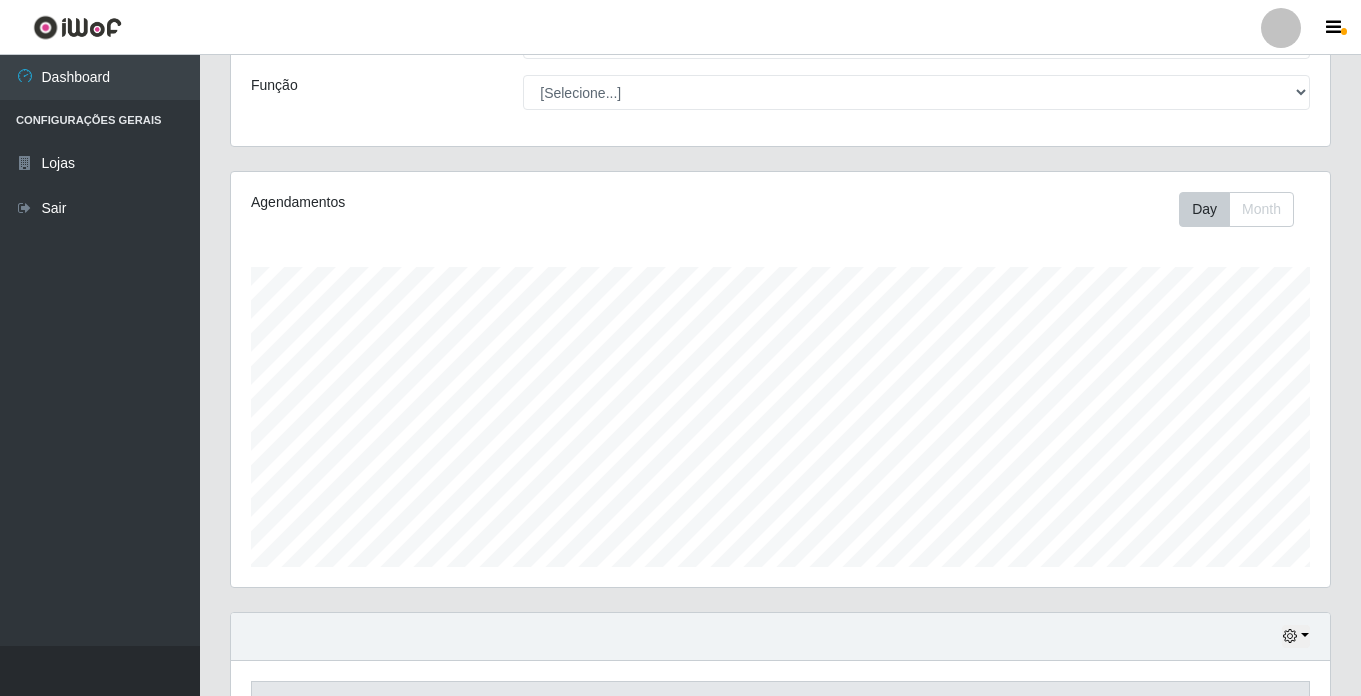 scroll, scrollTop: 301, scrollLeft: 0, axis: vertical 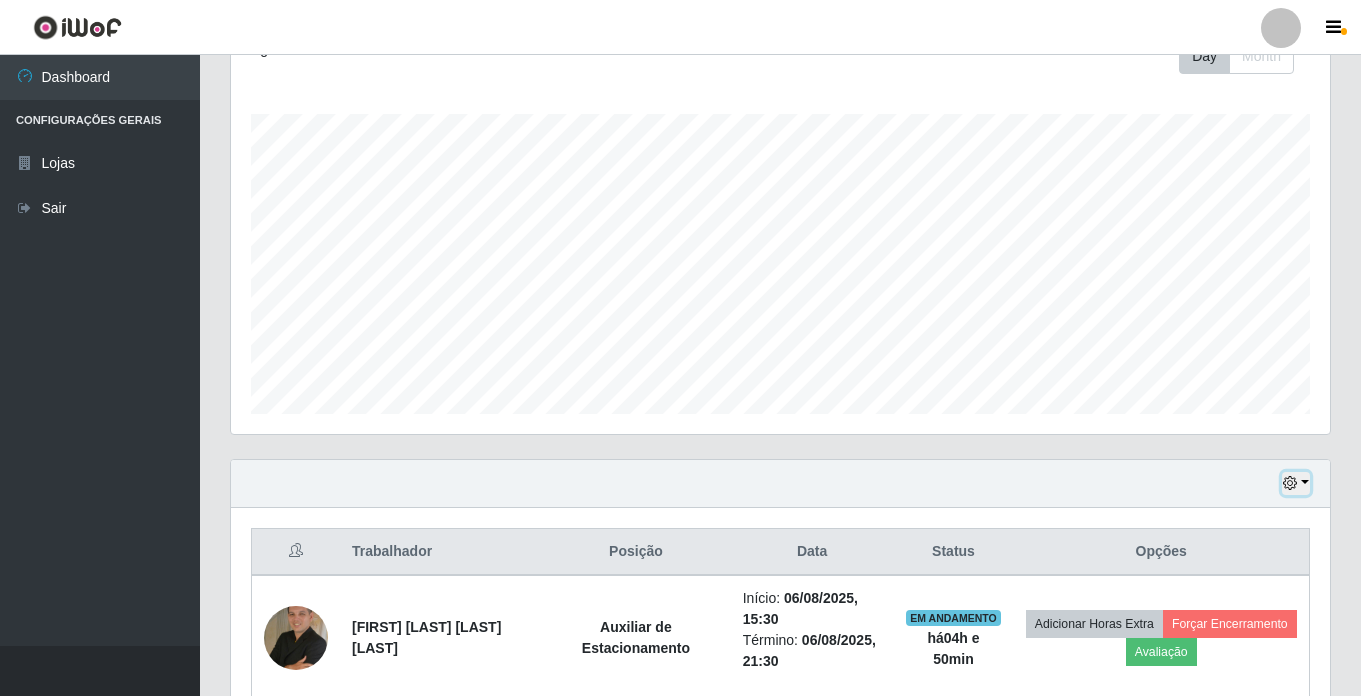 click at bounding box center (1296, 483) 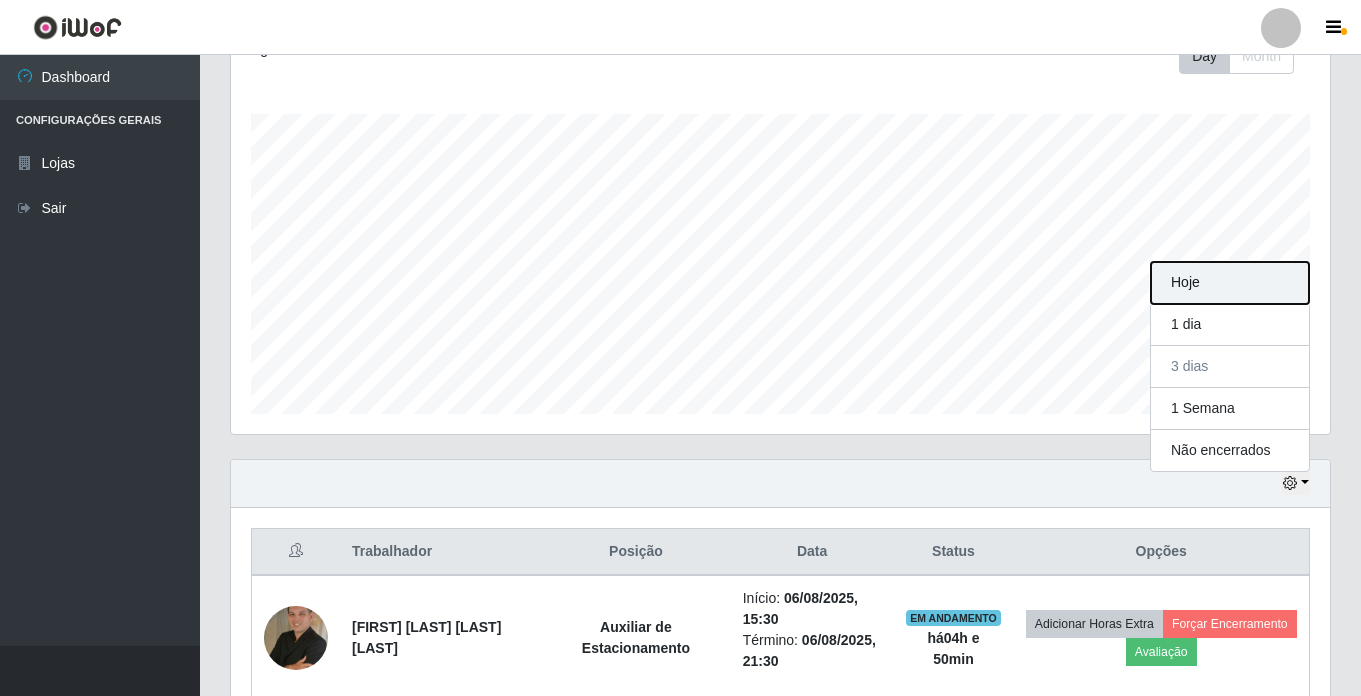 click on "Hoje" at bounding box center (1230, 283) 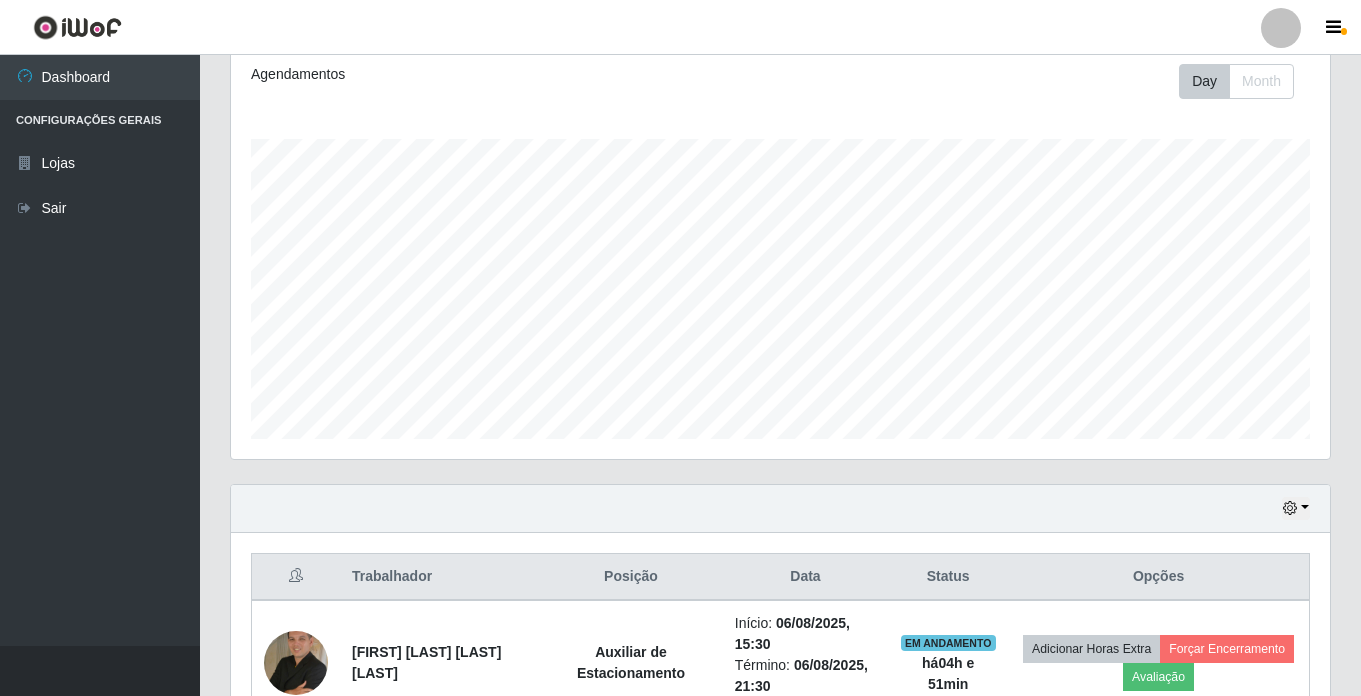 scroll, scrollTop: 301, scrollLeft: 0, axis: vertical 